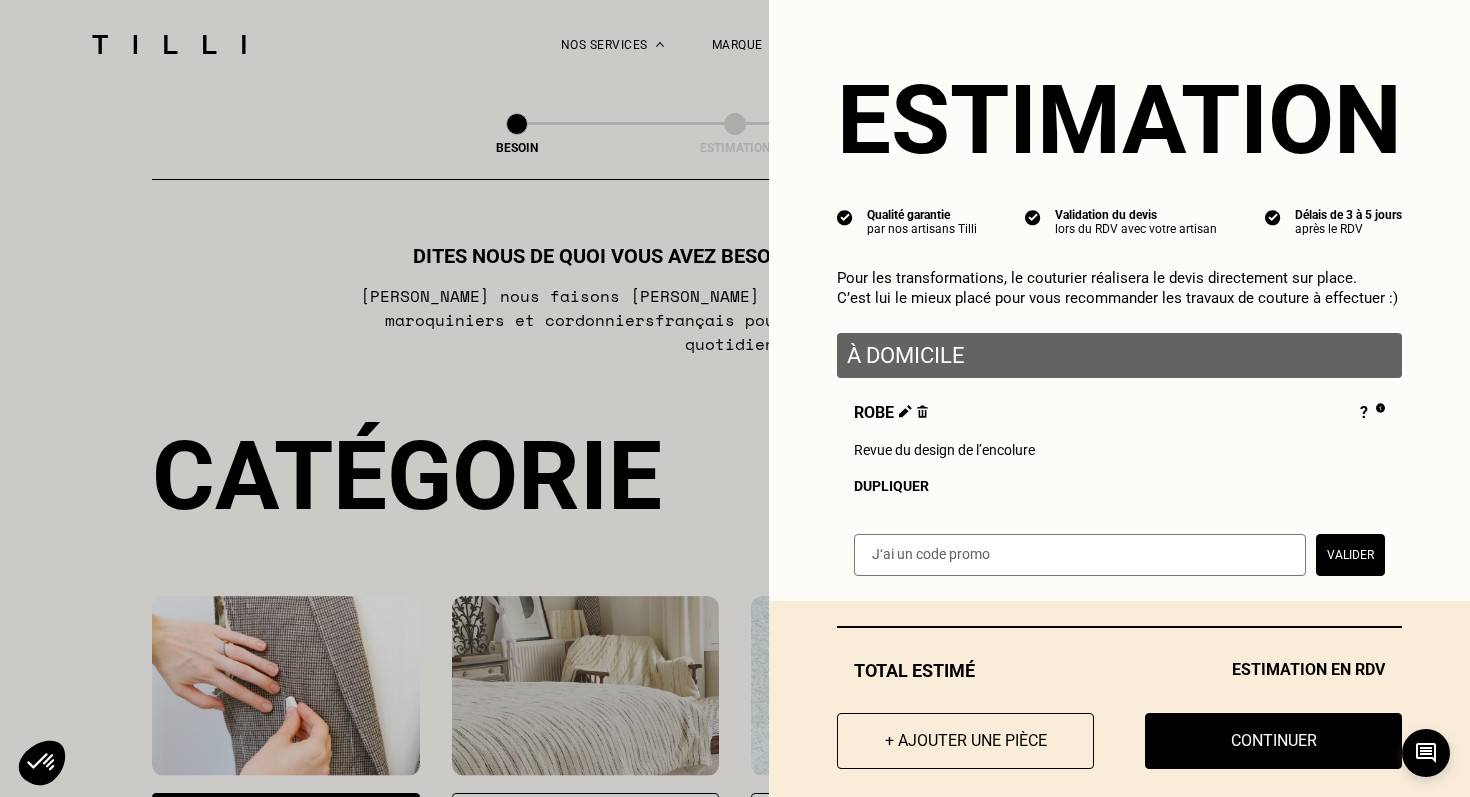 select on "FR" 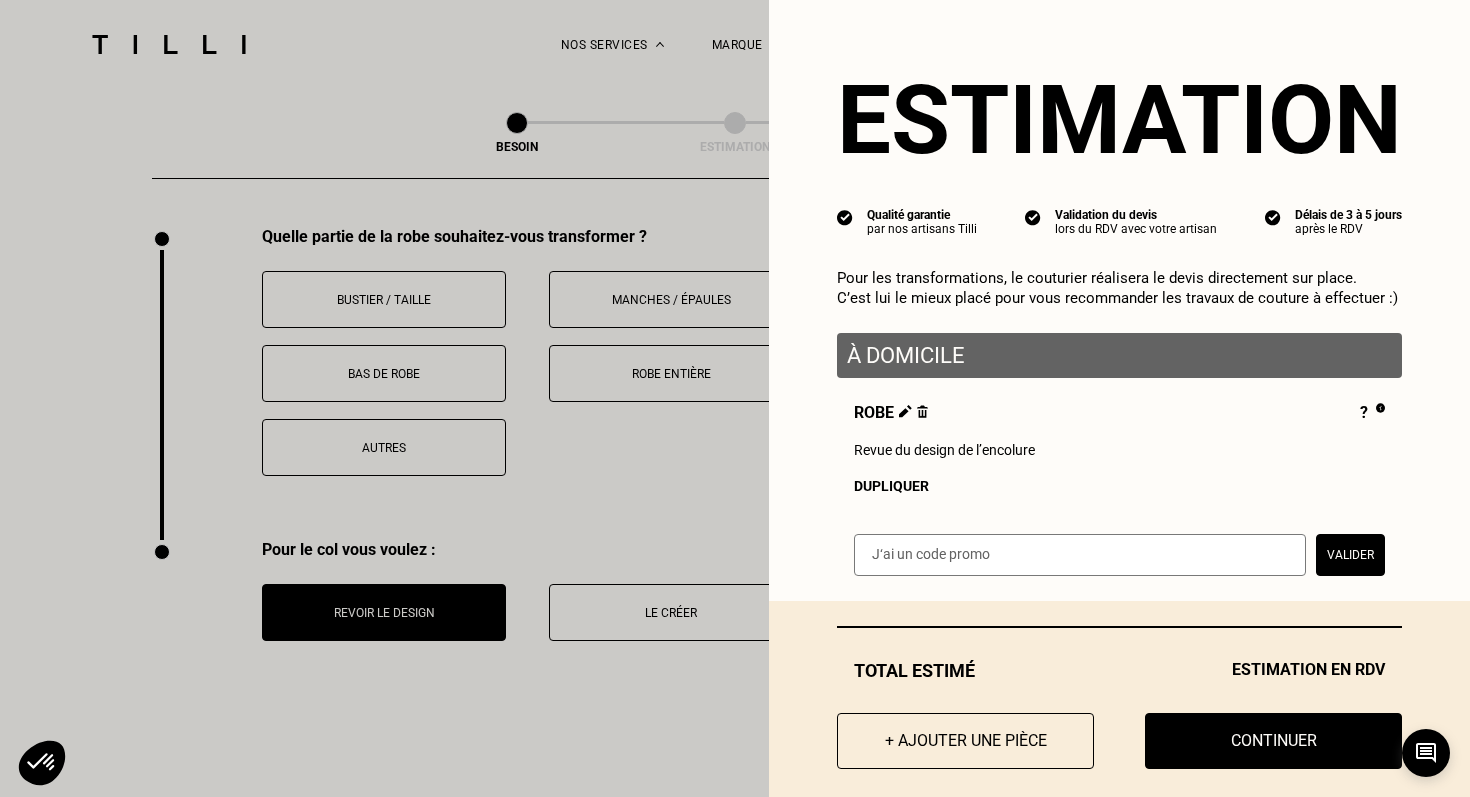 scroll, scrollTop: 0, scrollLeft: 0, axis: both 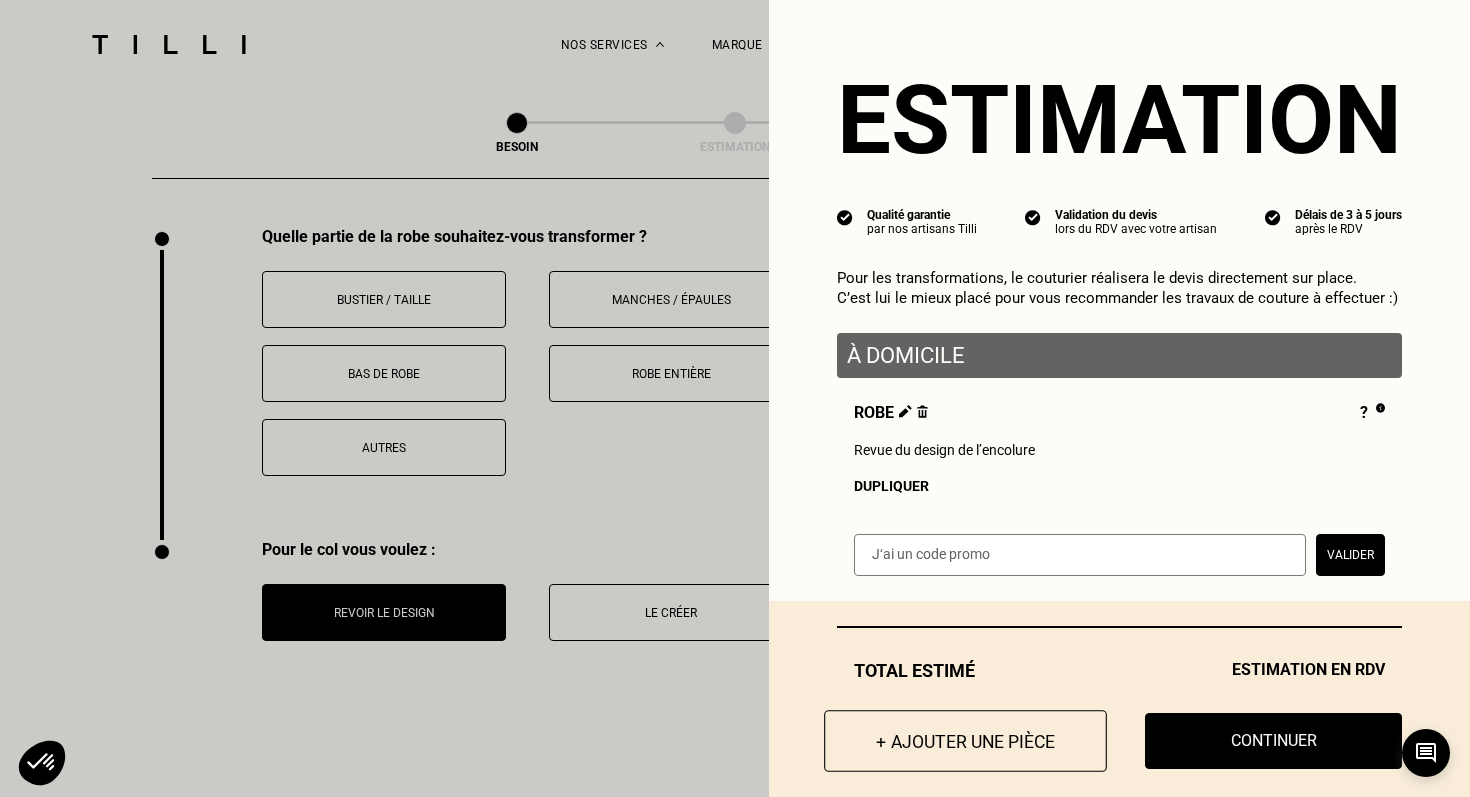 click on "+ Ajouter une pièce" at bounding box center (965, 741) 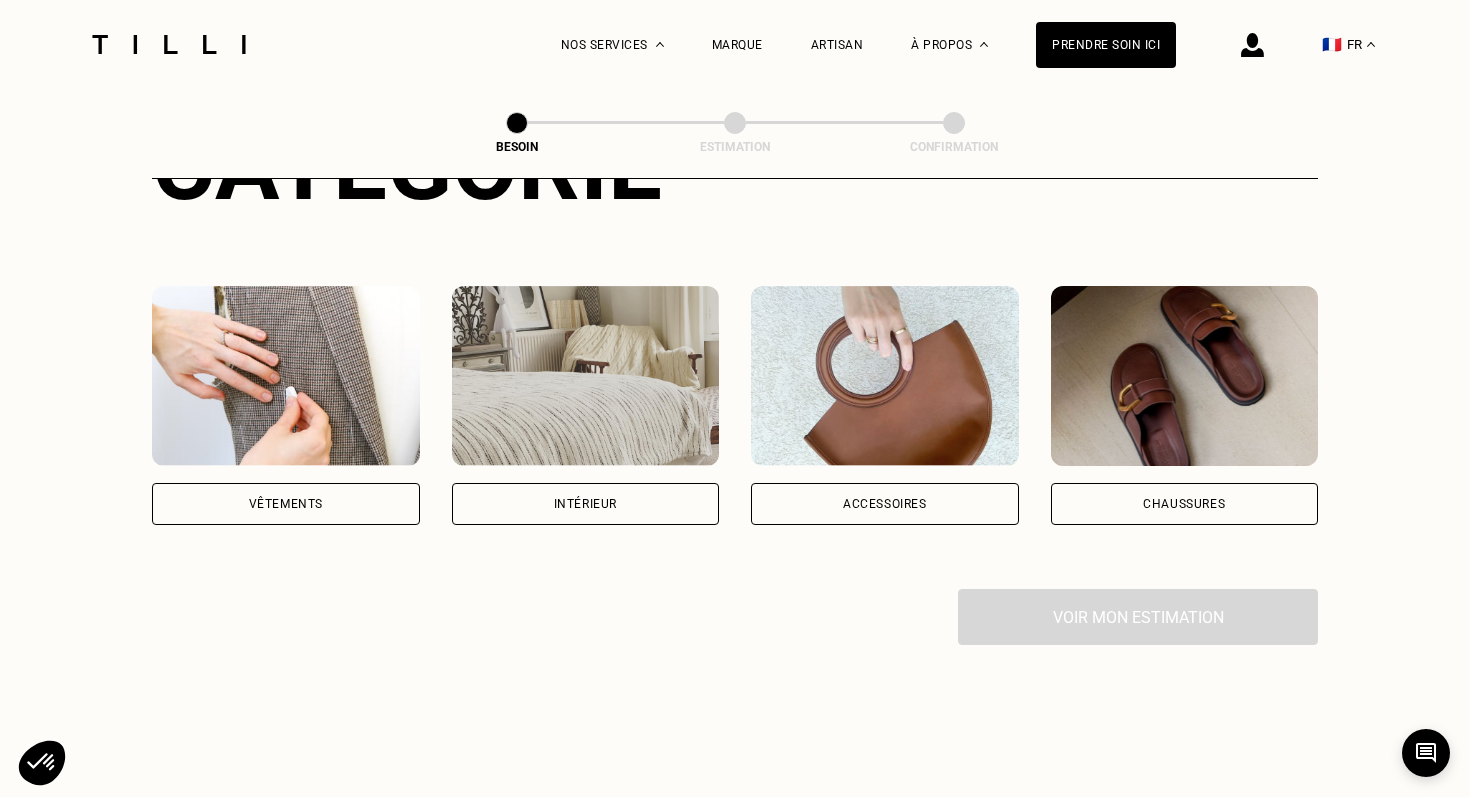 scroll, scrollTop: 323, scrollLeft: 0, axis: vertical 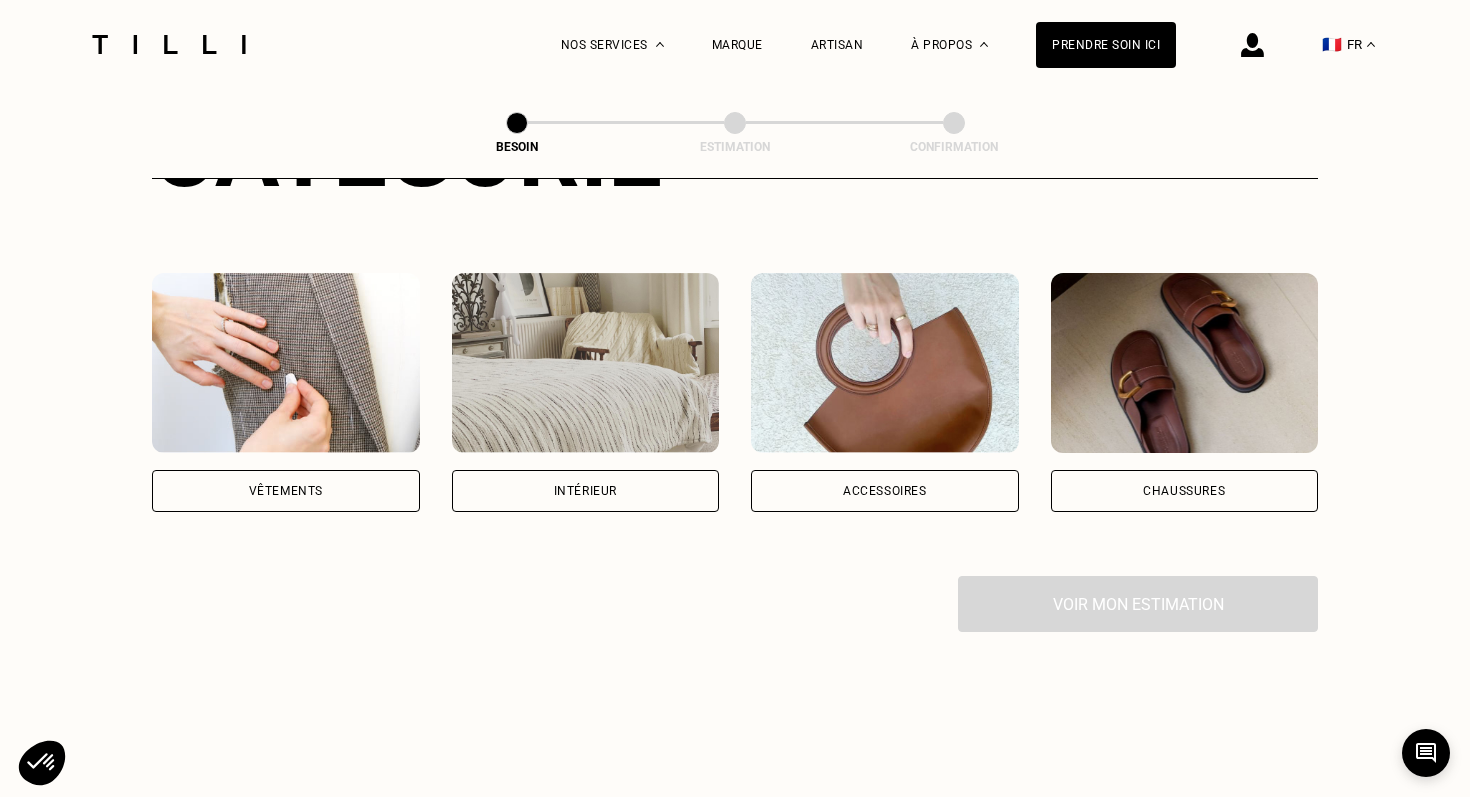 click on "Vêtements" at bounding box center [286, 491] 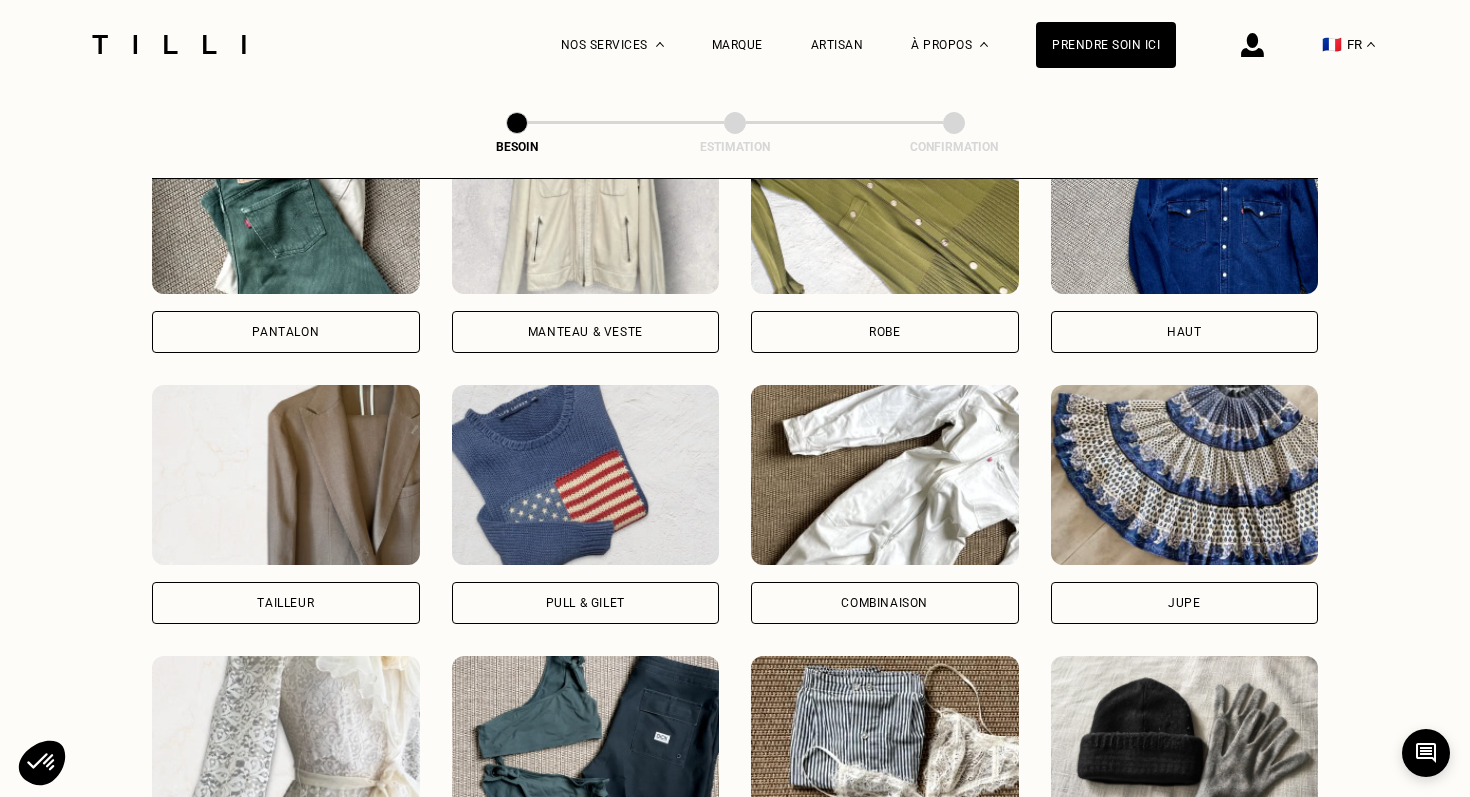 click on "Robe" at bounding box center [885, 233] 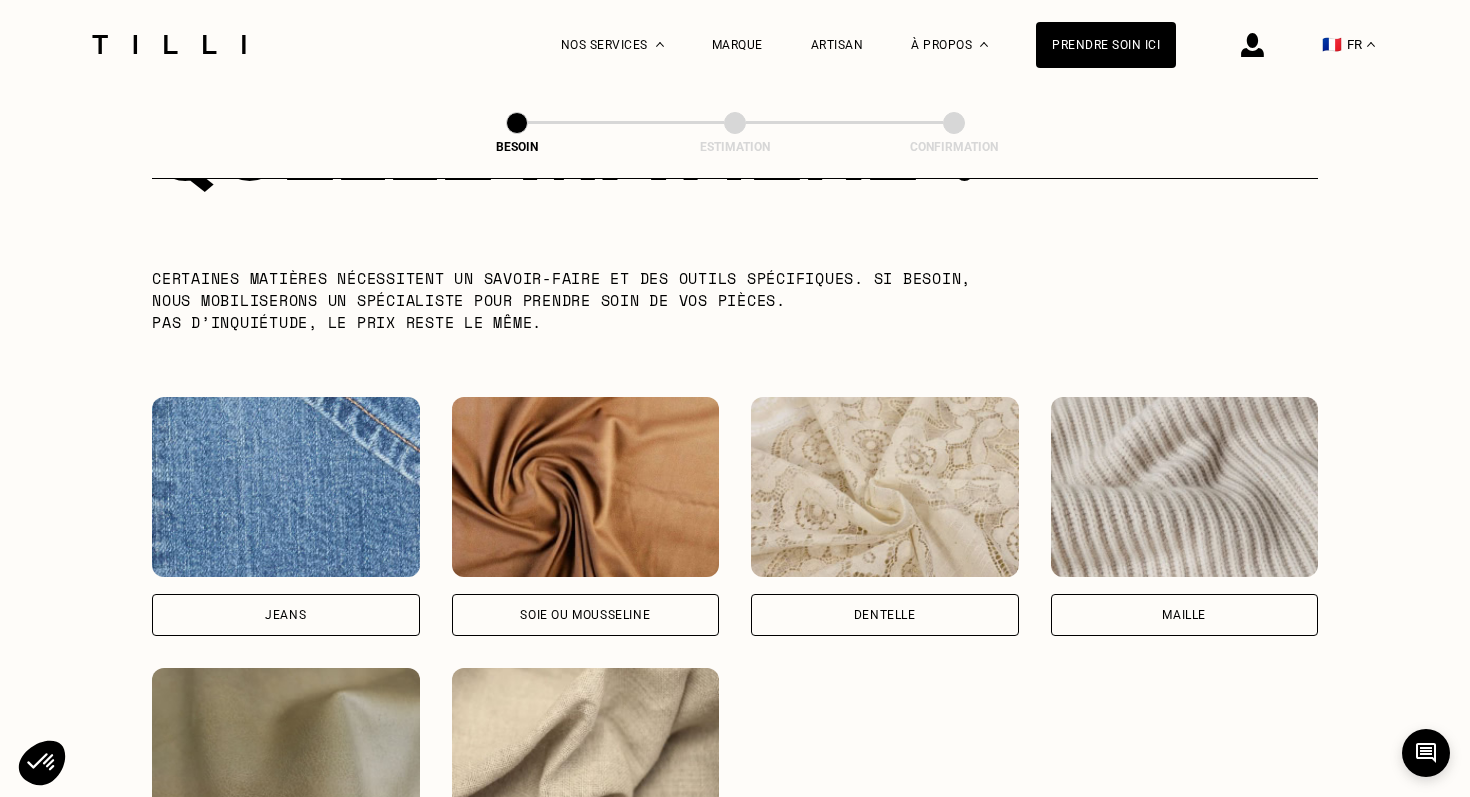 scroll, scrollTop: 2183, scrollLeft: 0, axis: vertical 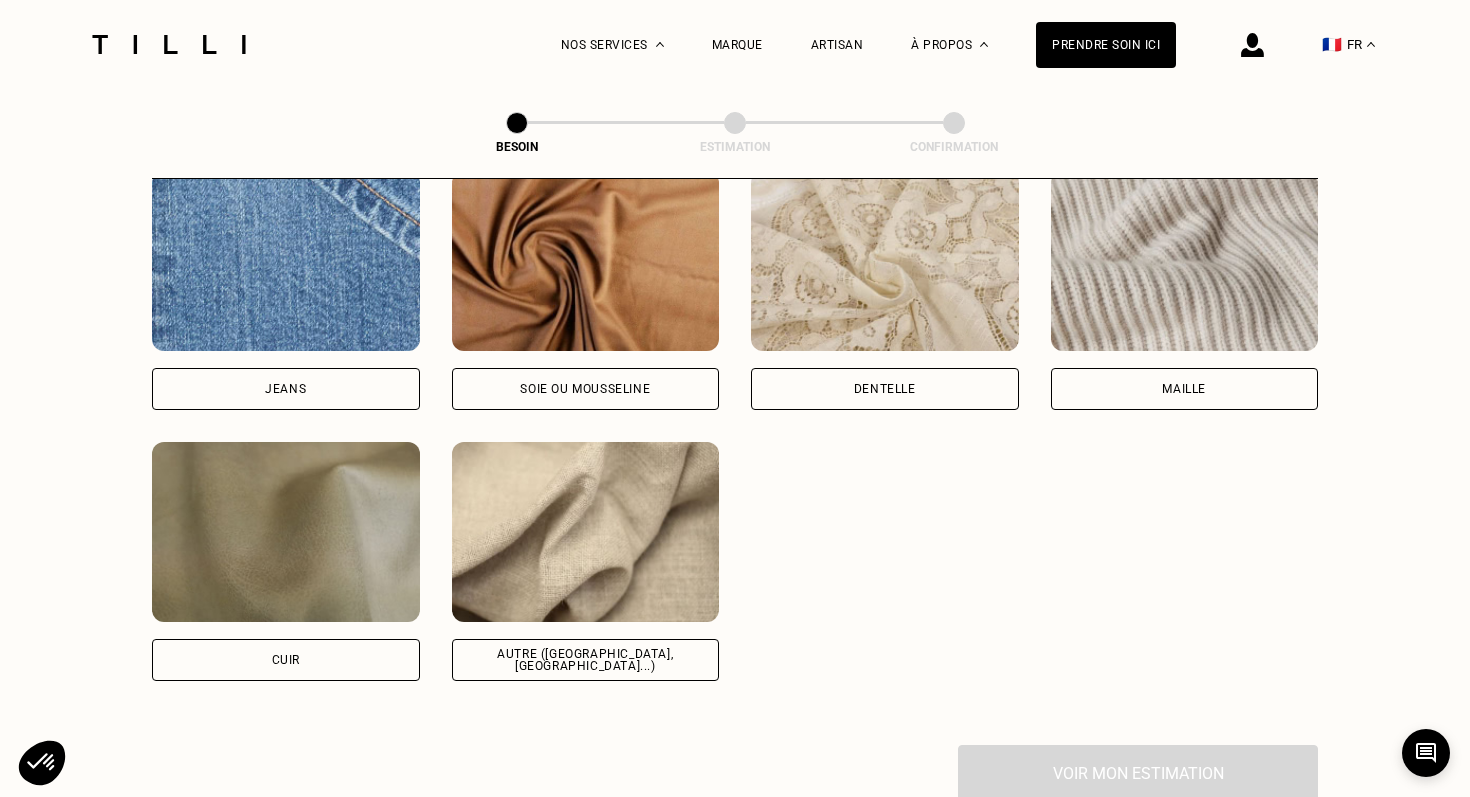 click on "Autre ([GEOGRAPHIC_DATA], [GEOGRAPHIC_DATA]...)" at bounding box center (586, 660) 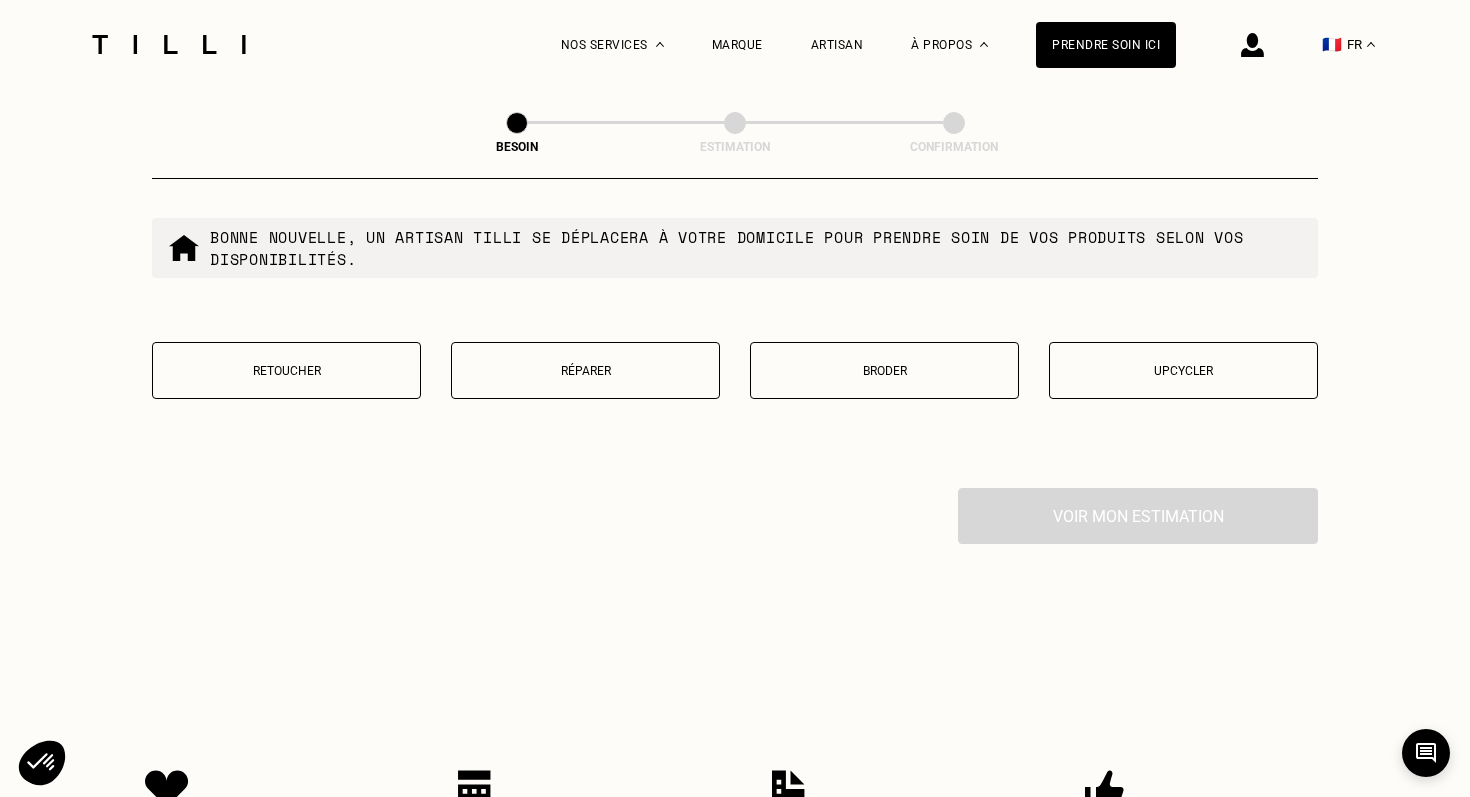 scroll, scrollTop: 3445, scrollLeft: 0, axis: vertical 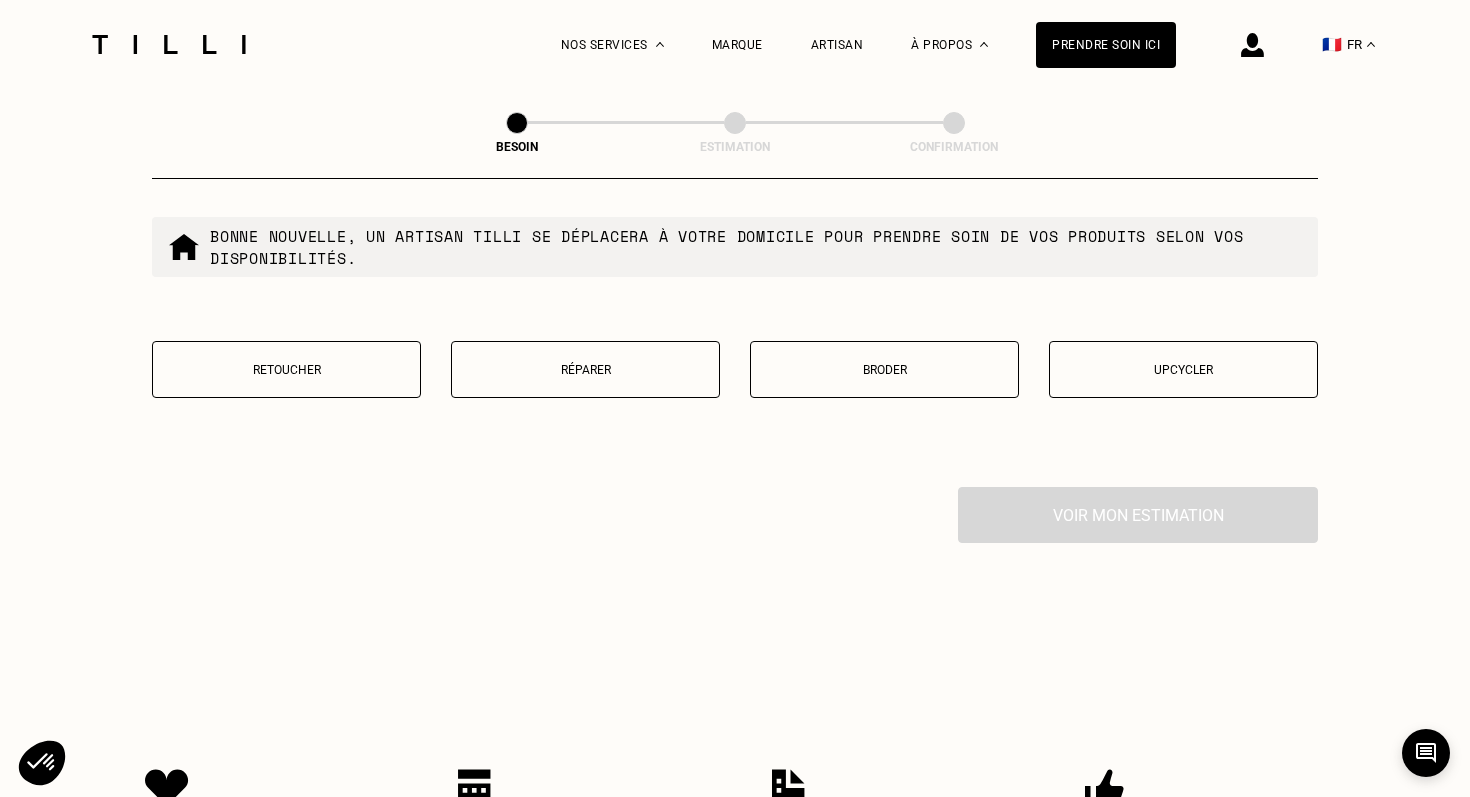 click on "Upcycler" at bounding box center [1183, 370] 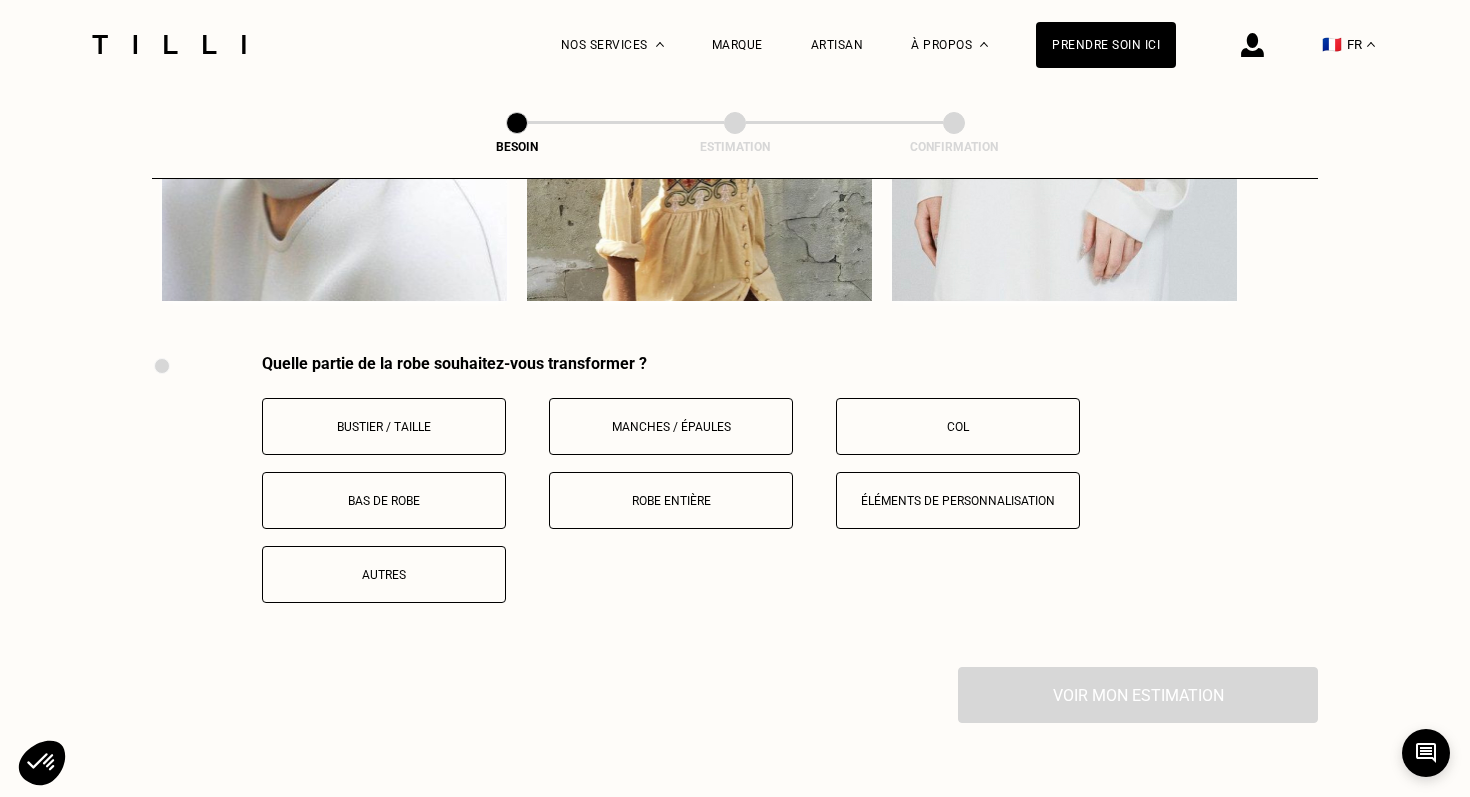 scroll, scrollTop: 4024, scrollLeft: 0, axis: vertical 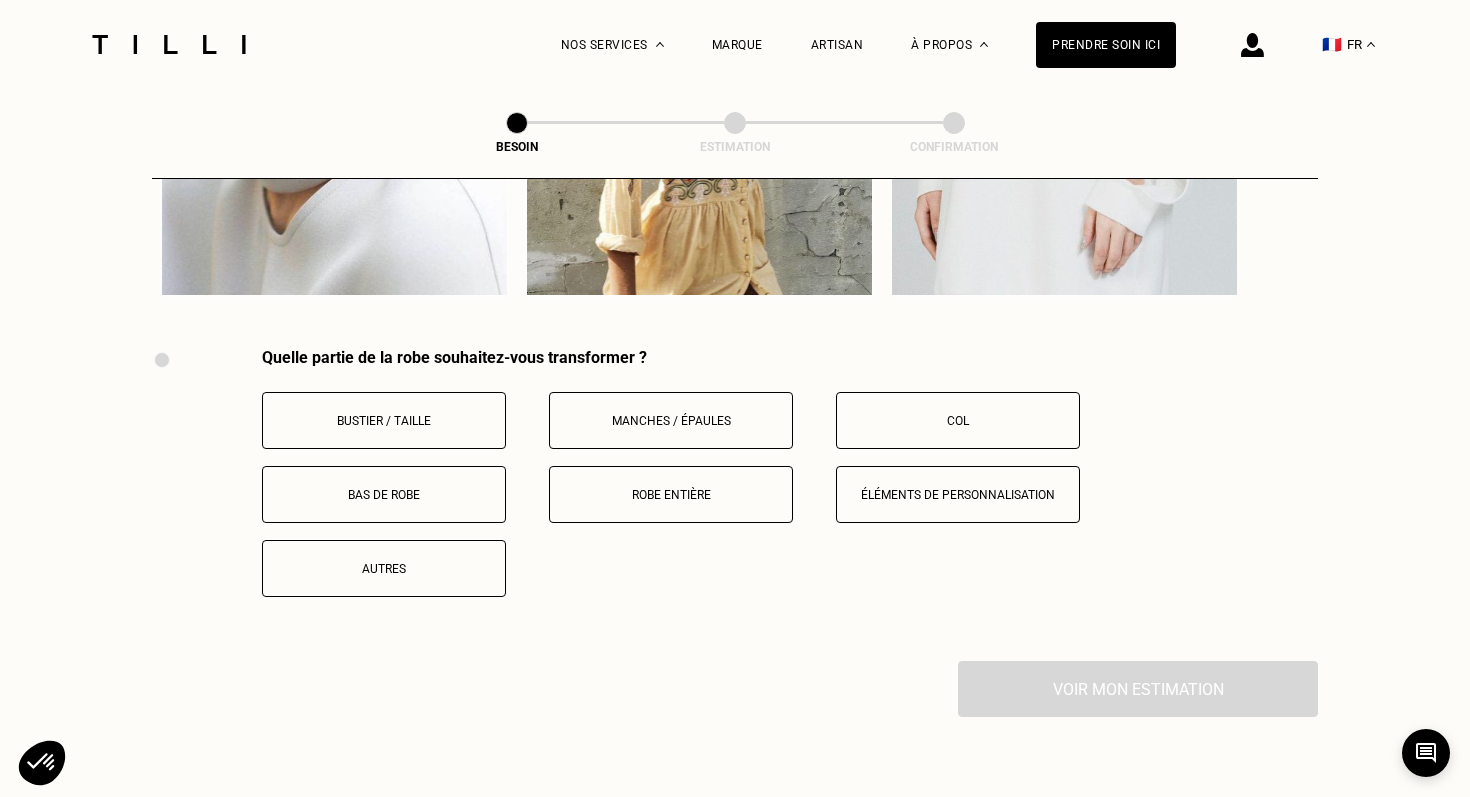 click on "Bas de robe" at bounding box center (384, 495) 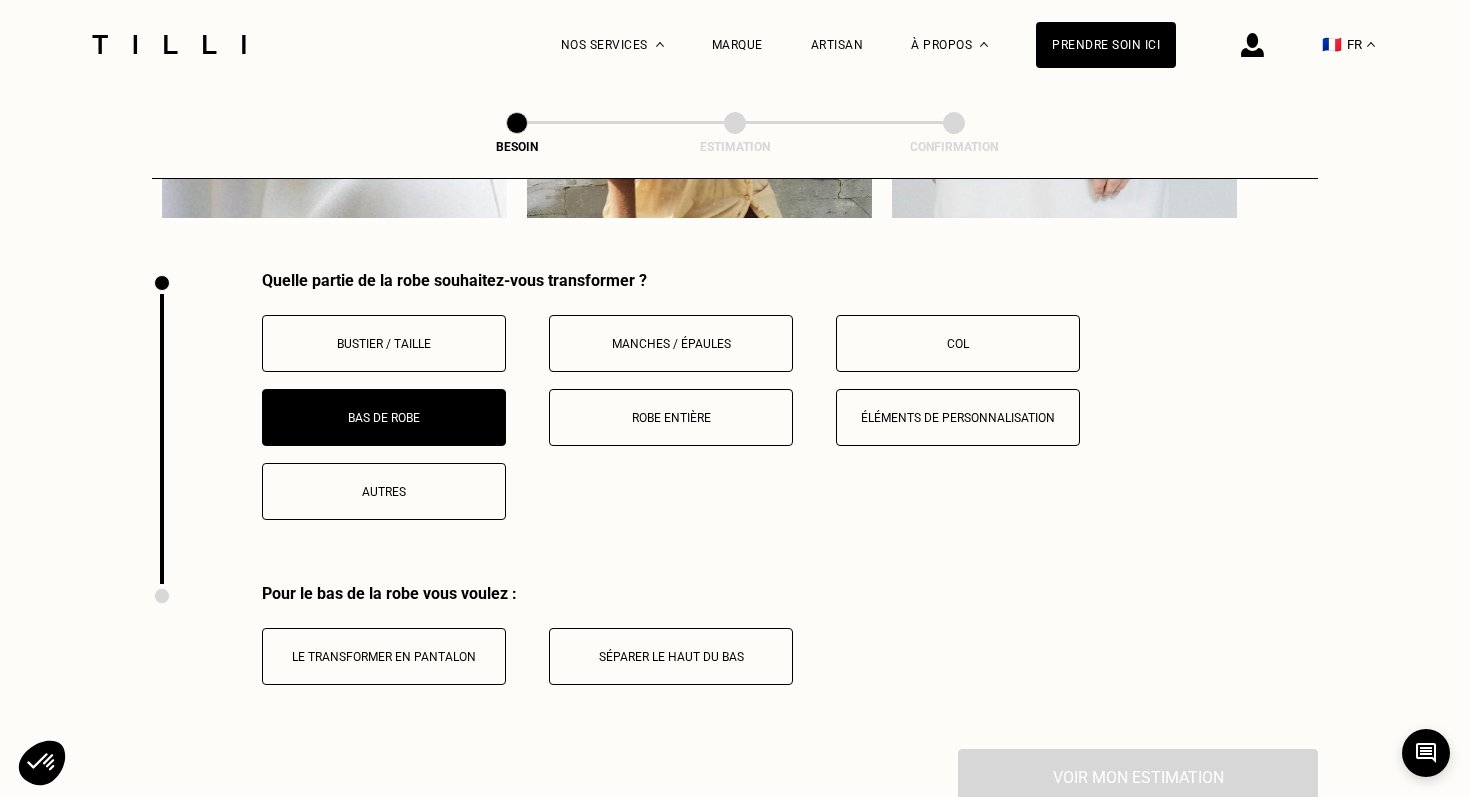 scroll, scrollTop: 4115, scrollLeft: 0, axis: vertical 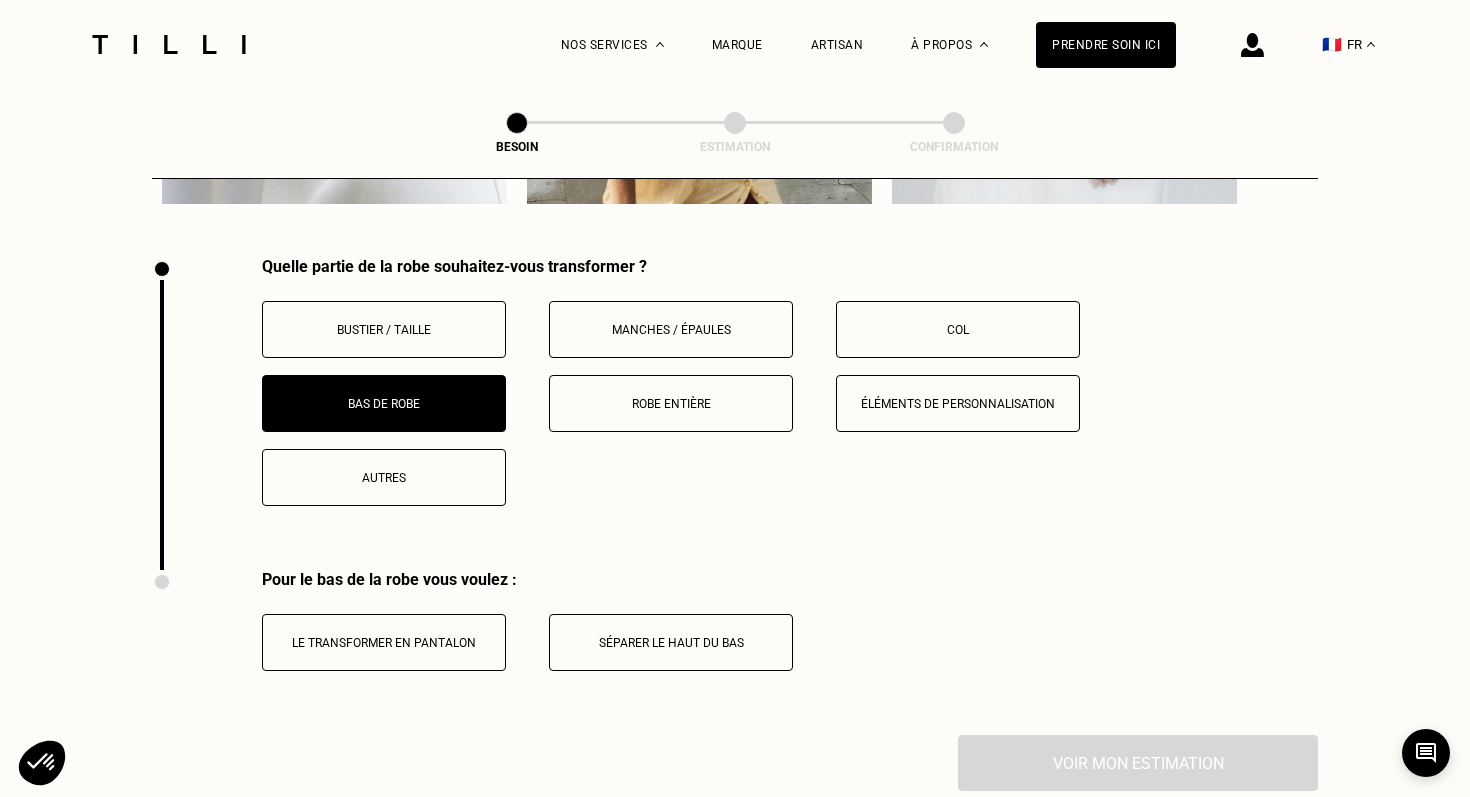 click on "Séparer le haut du bas" at bounding box center [671, 643] 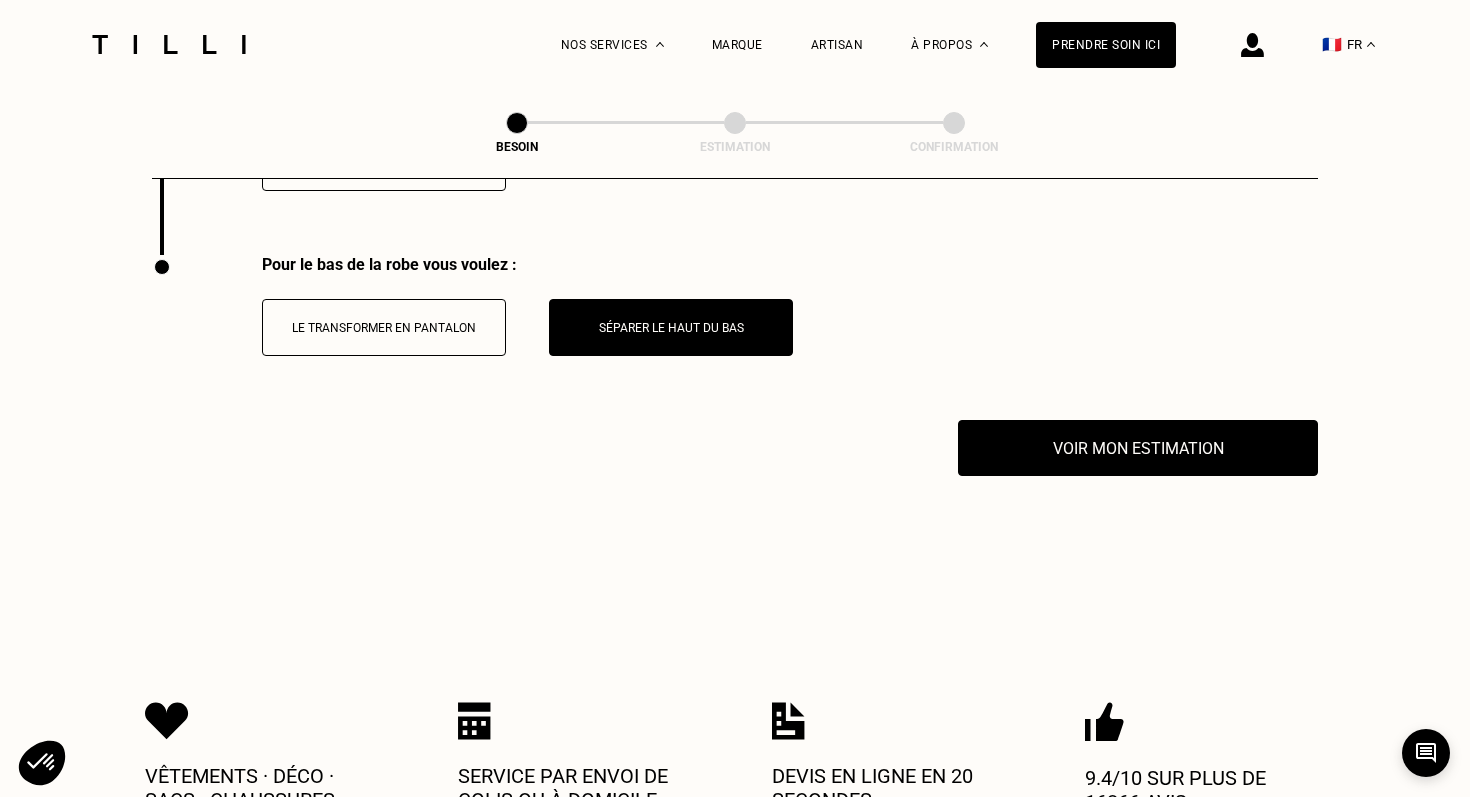 scroll, scrollTop: 4470, scrollLeft: 0, axis: vertical 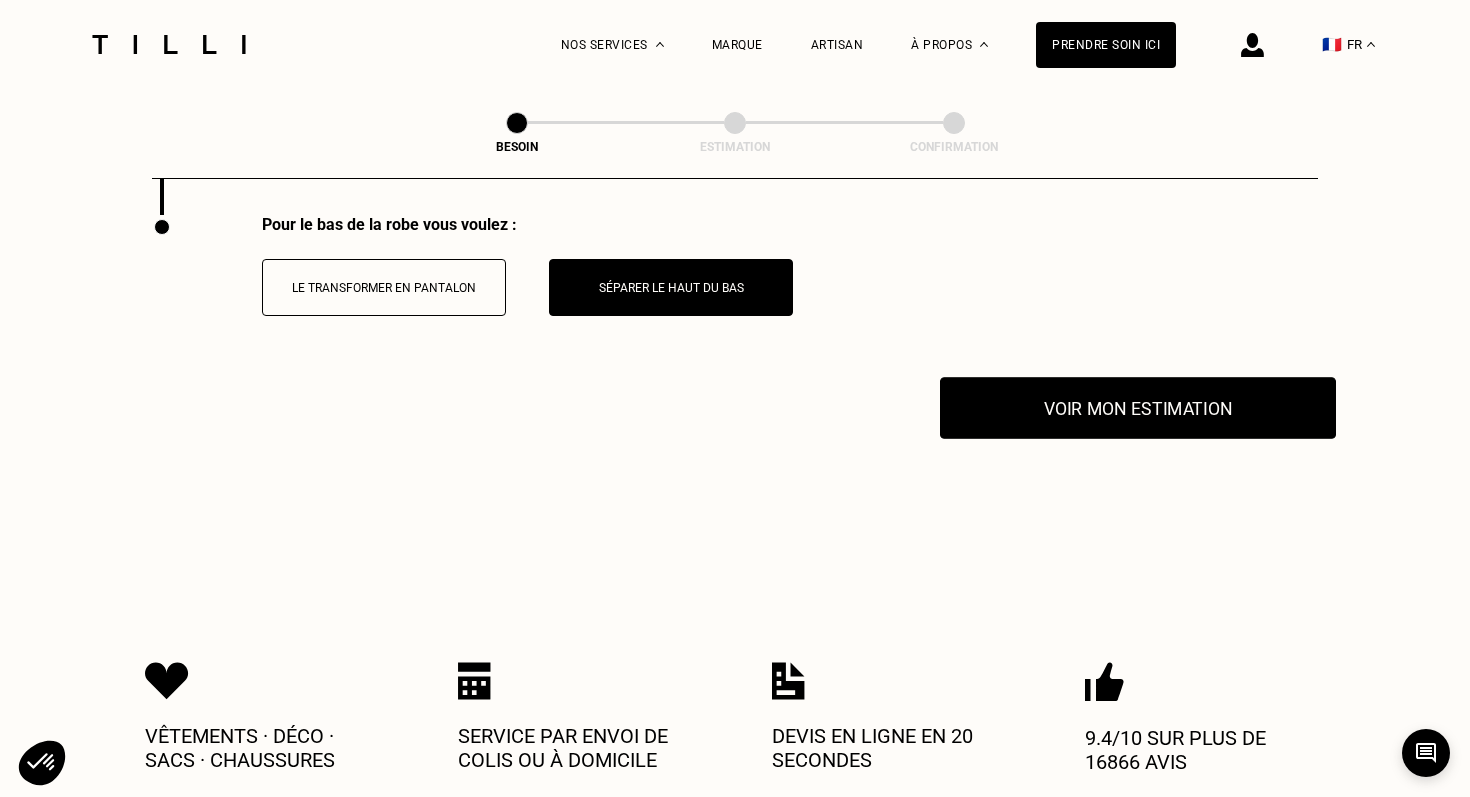 click on "Voir mon estimation" at bounding box center (1138, 408) 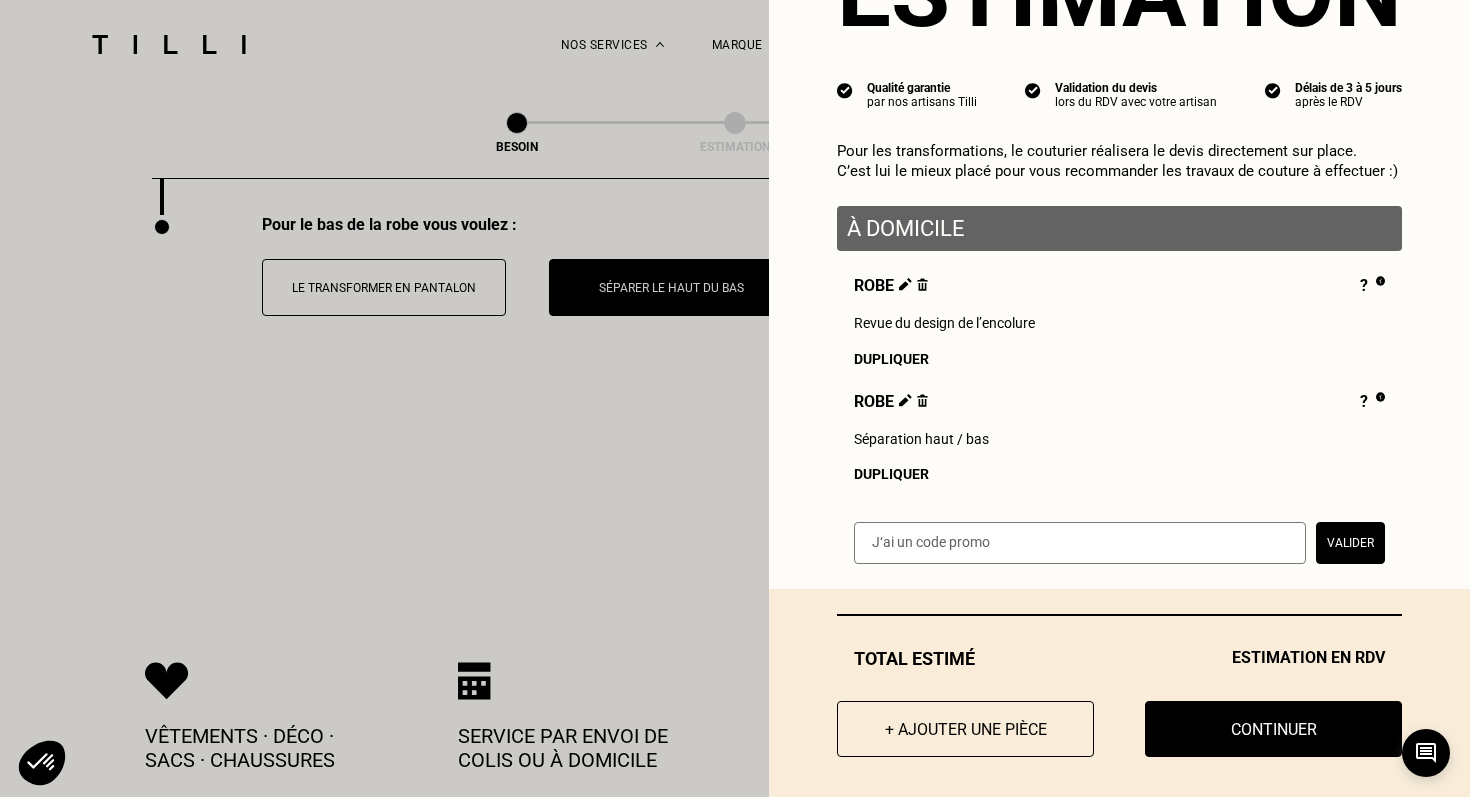 scroll, scrollTop: 139, scrollLeft: 0, axis: vertical 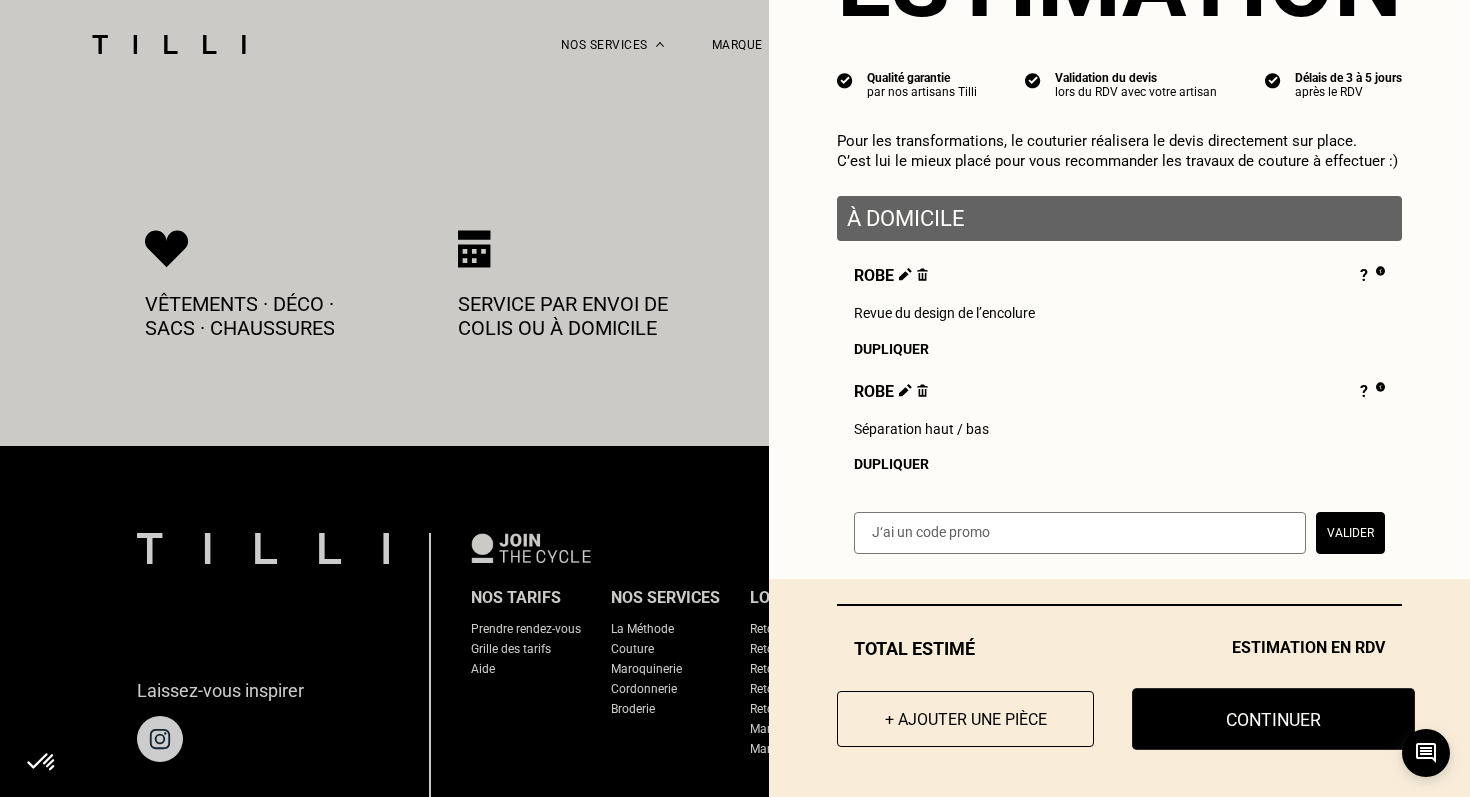 click on "Continuer" at bounding box center (1273, 719) 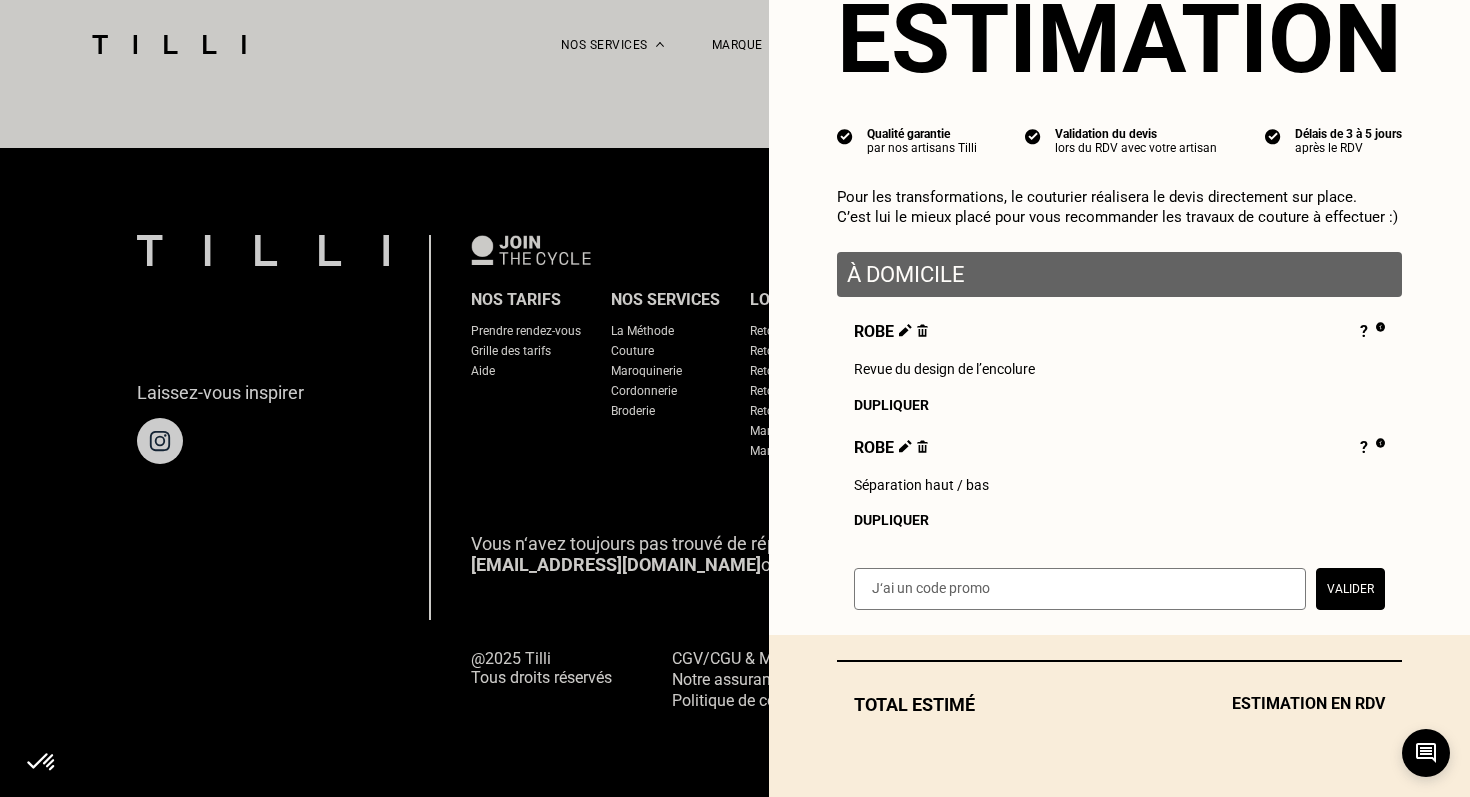 scroll, scrollTop: 1224, scrollLeft: 0, axis: vertical 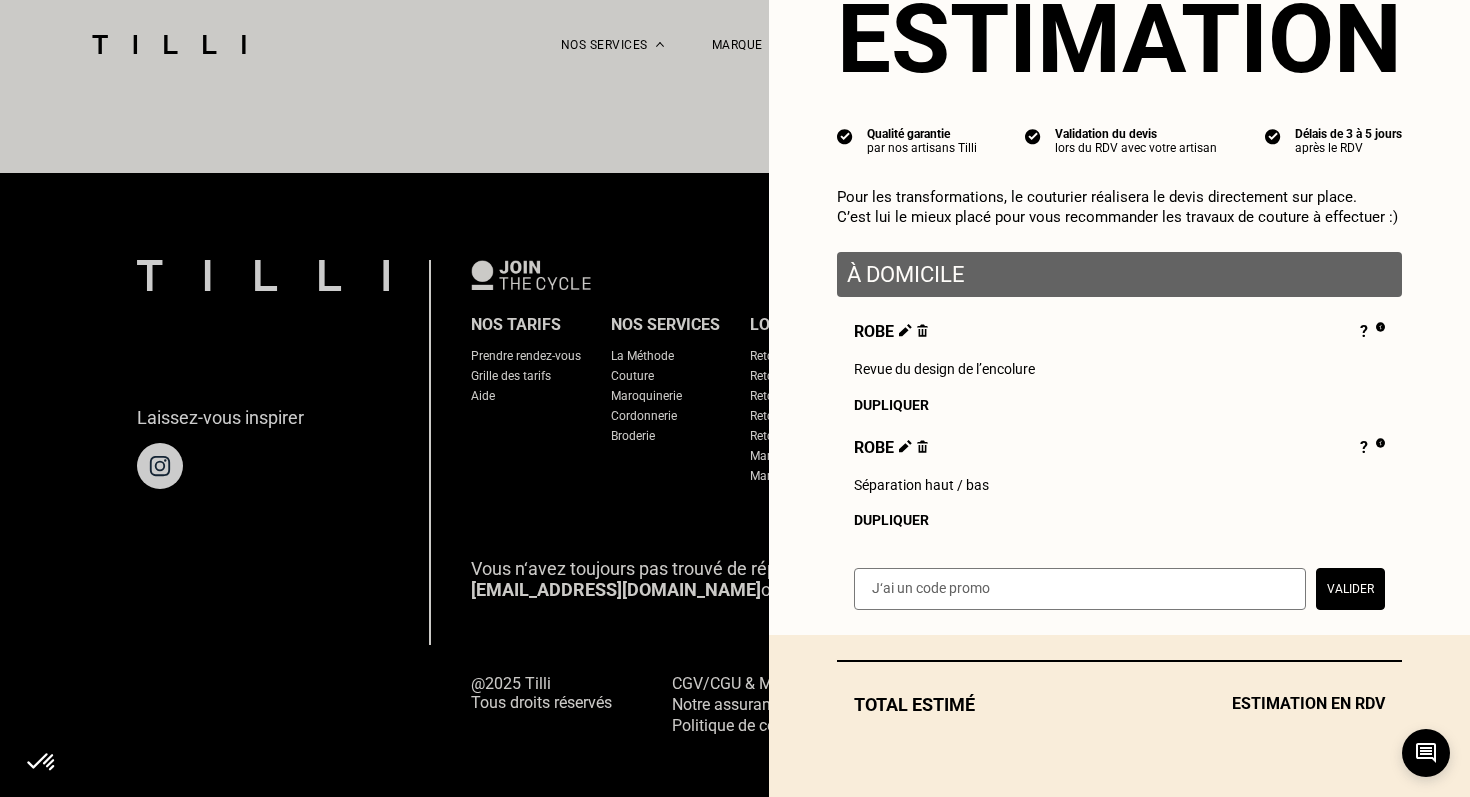 select on "FR" 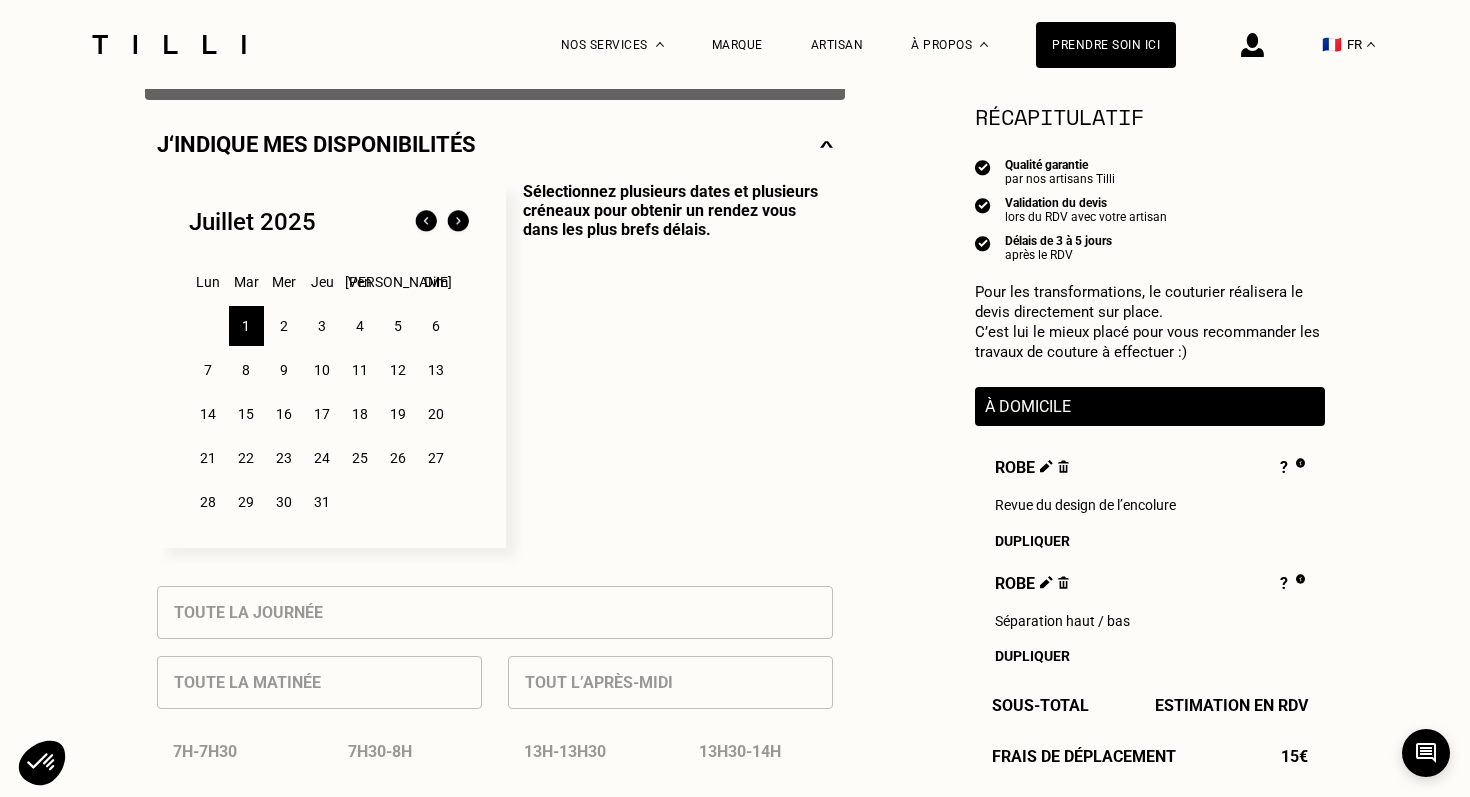 scroll, scrollTop: 439, scrollLeft: 0, axis: vertical 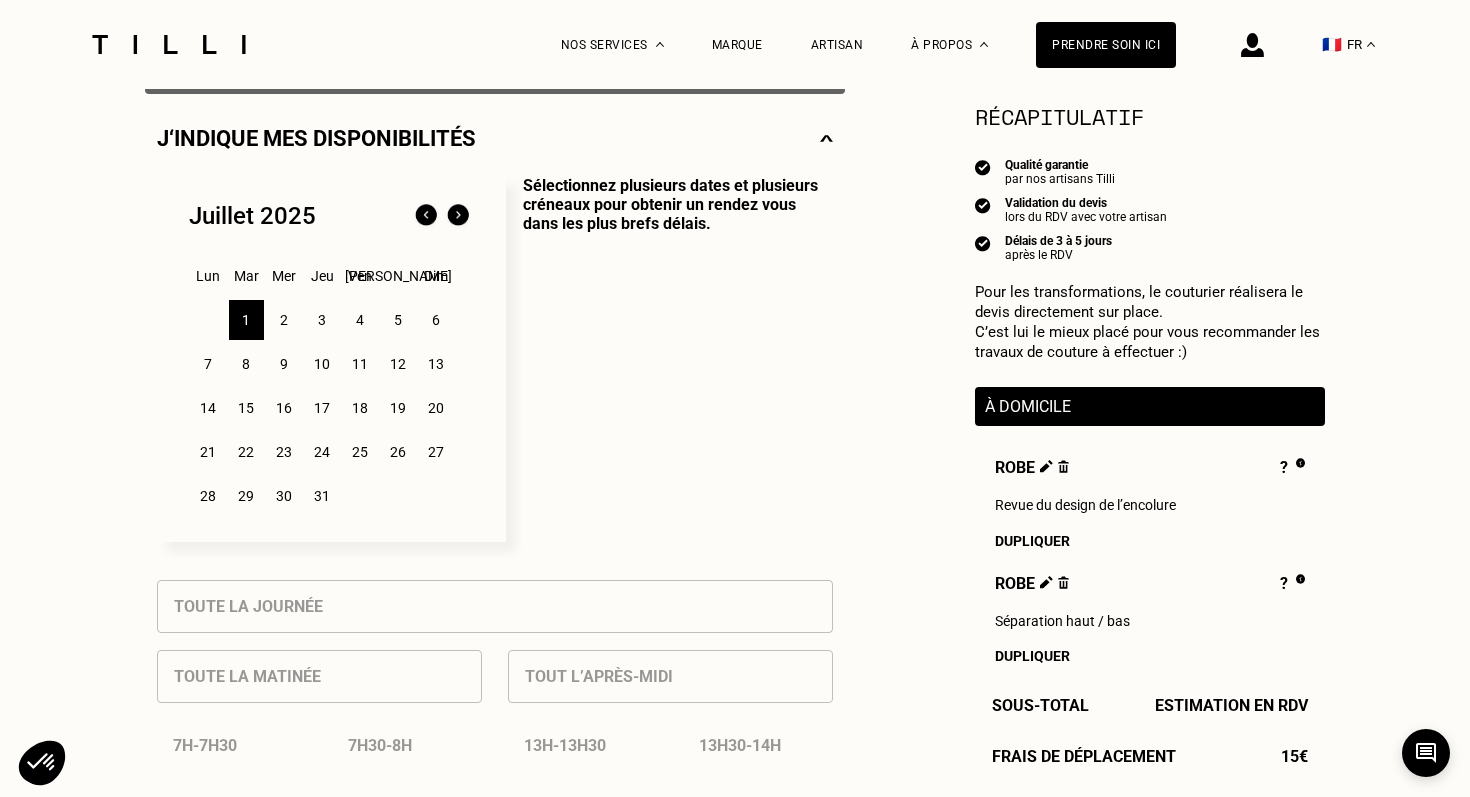 click on "8" at bounding box center (246, 364) 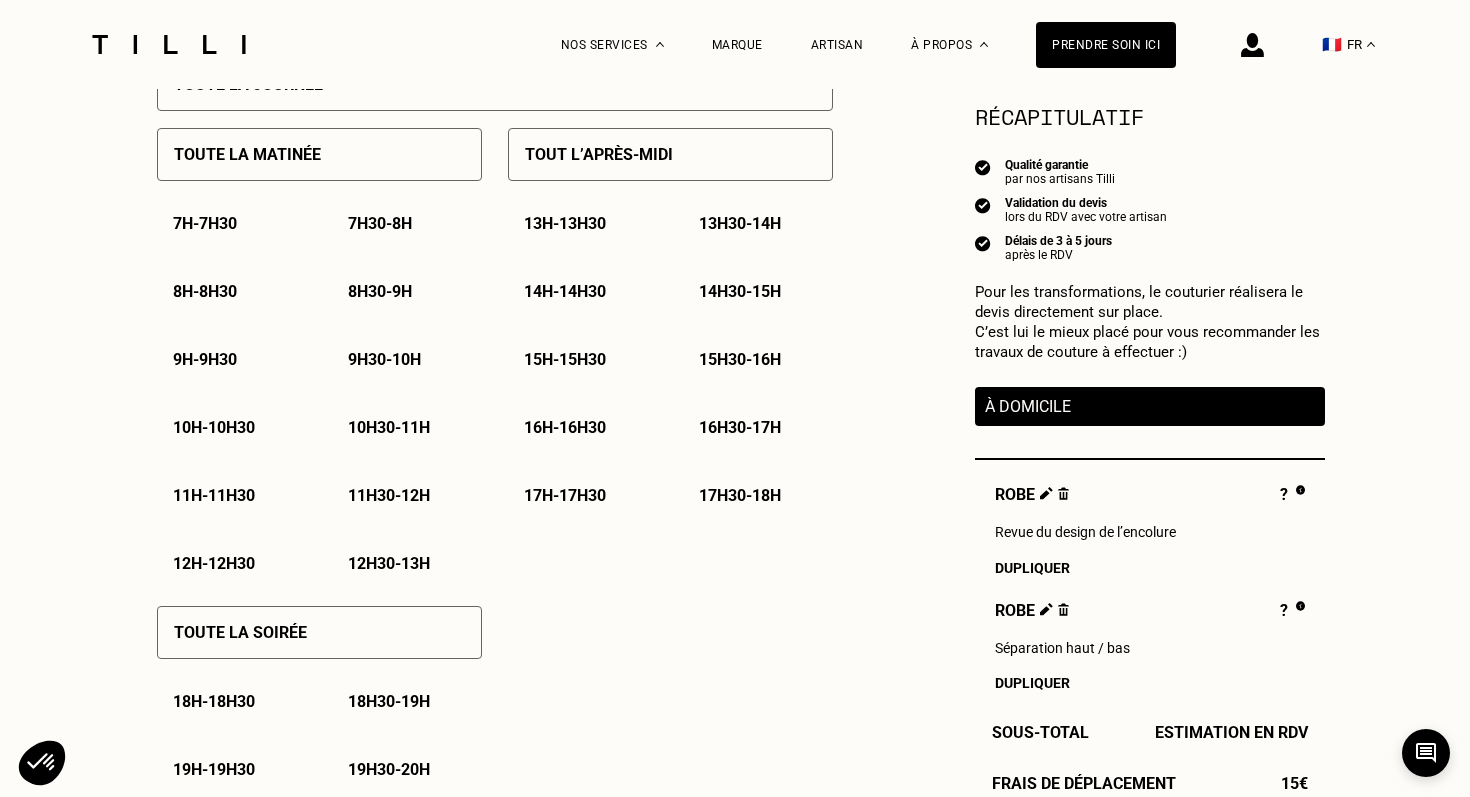 scroll, scrollTop: 975, scrollLeft: 0, axis: vertical 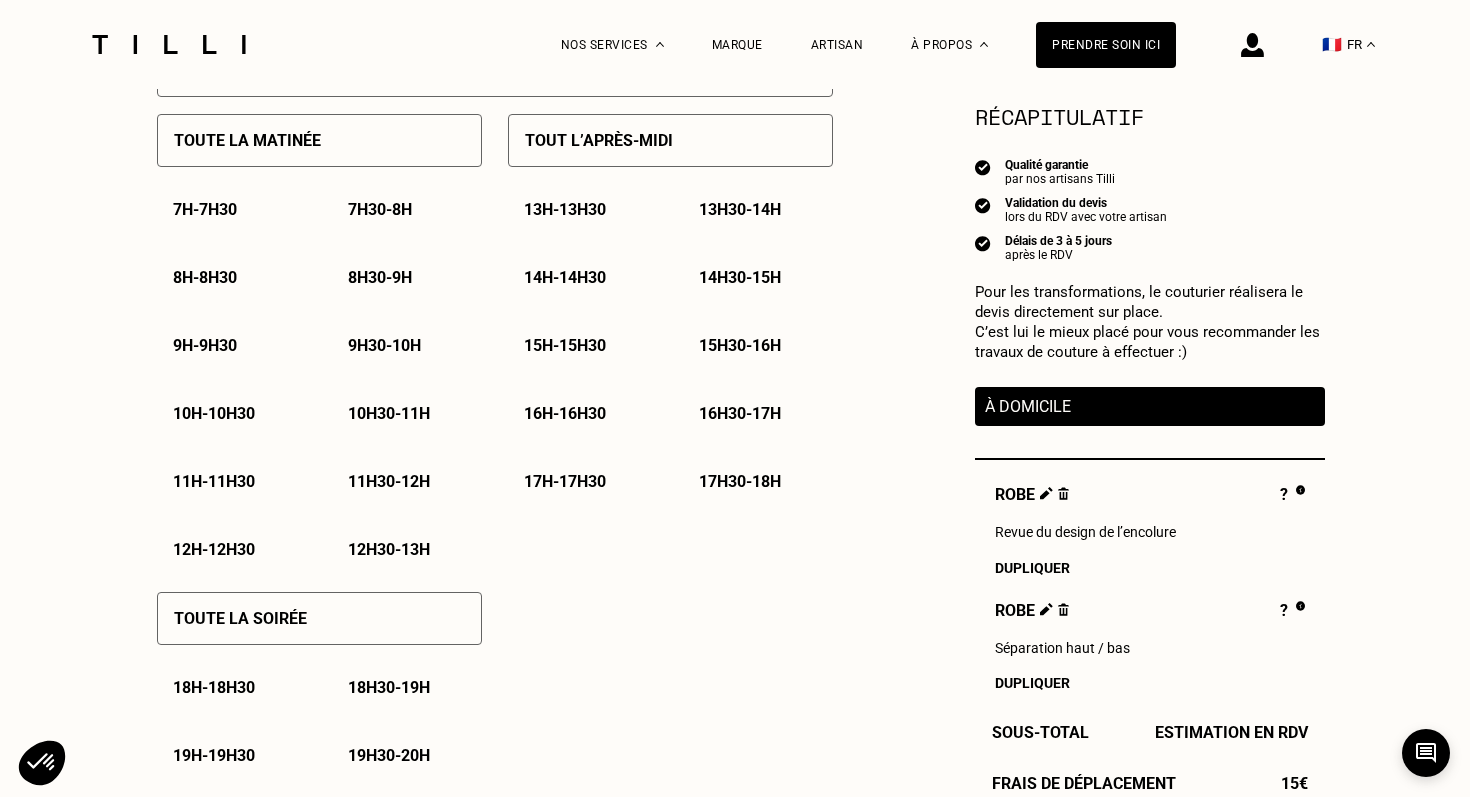 click on "12h  -  12h30" at bounding box center [214, 549] 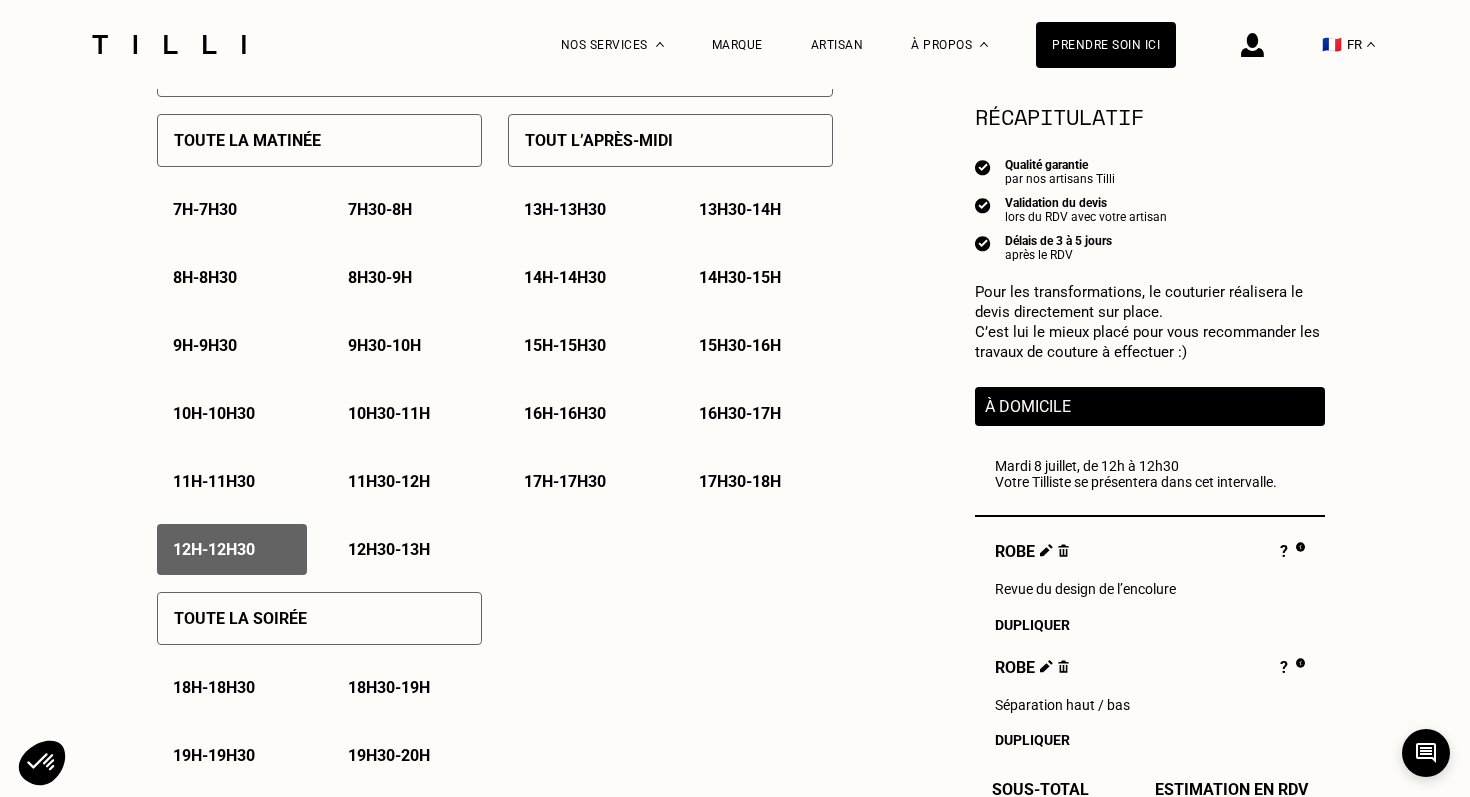 click on "12h30  -  13h" at bounding box center (389, 549) 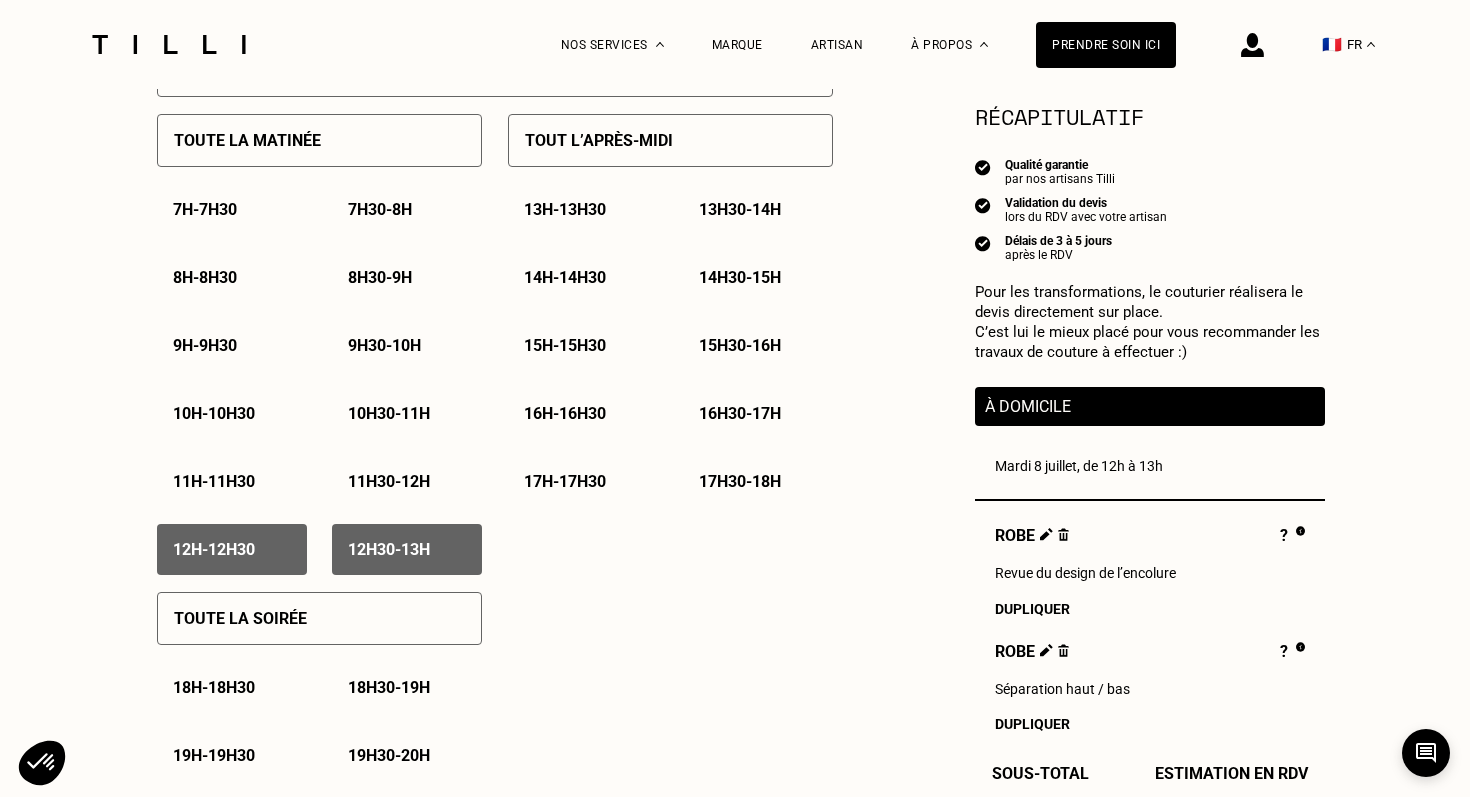 click on "13h  -  13h30" at bounding box center (565, 209) 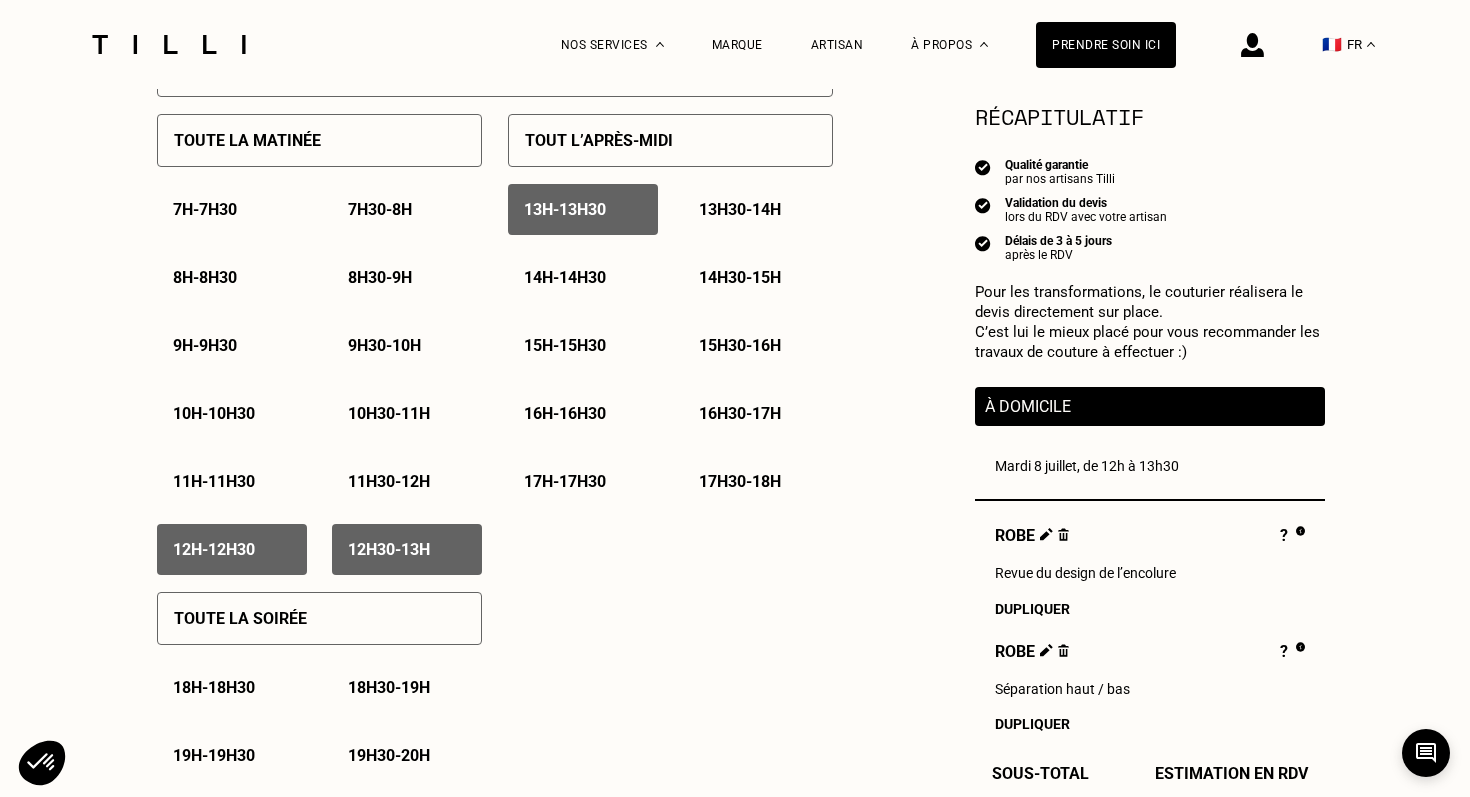 click on "13h30  -  14h" at bounding box center (740, 209) 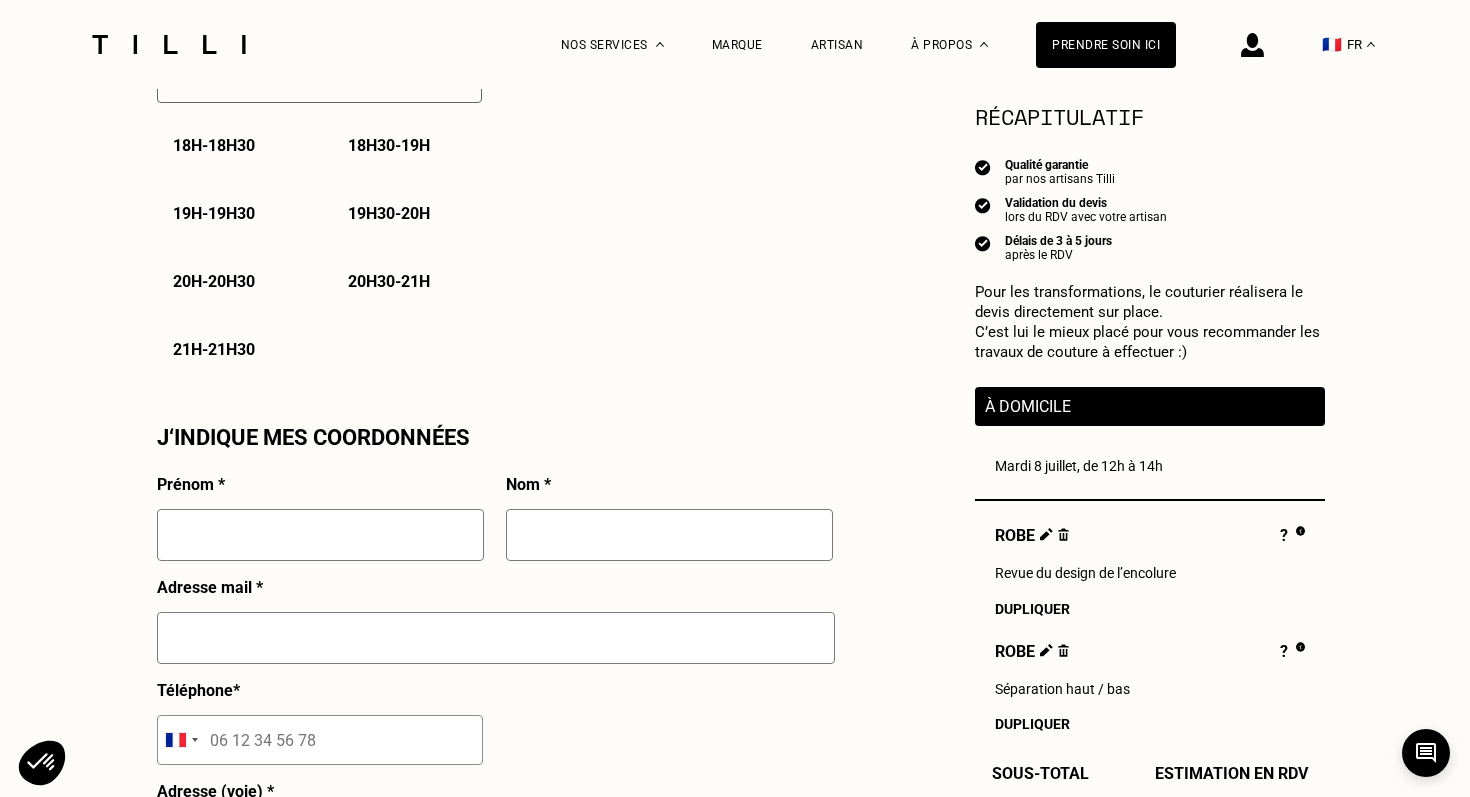scroll, scrollTop: 1552, scrollLeft: 0, axis: vertical 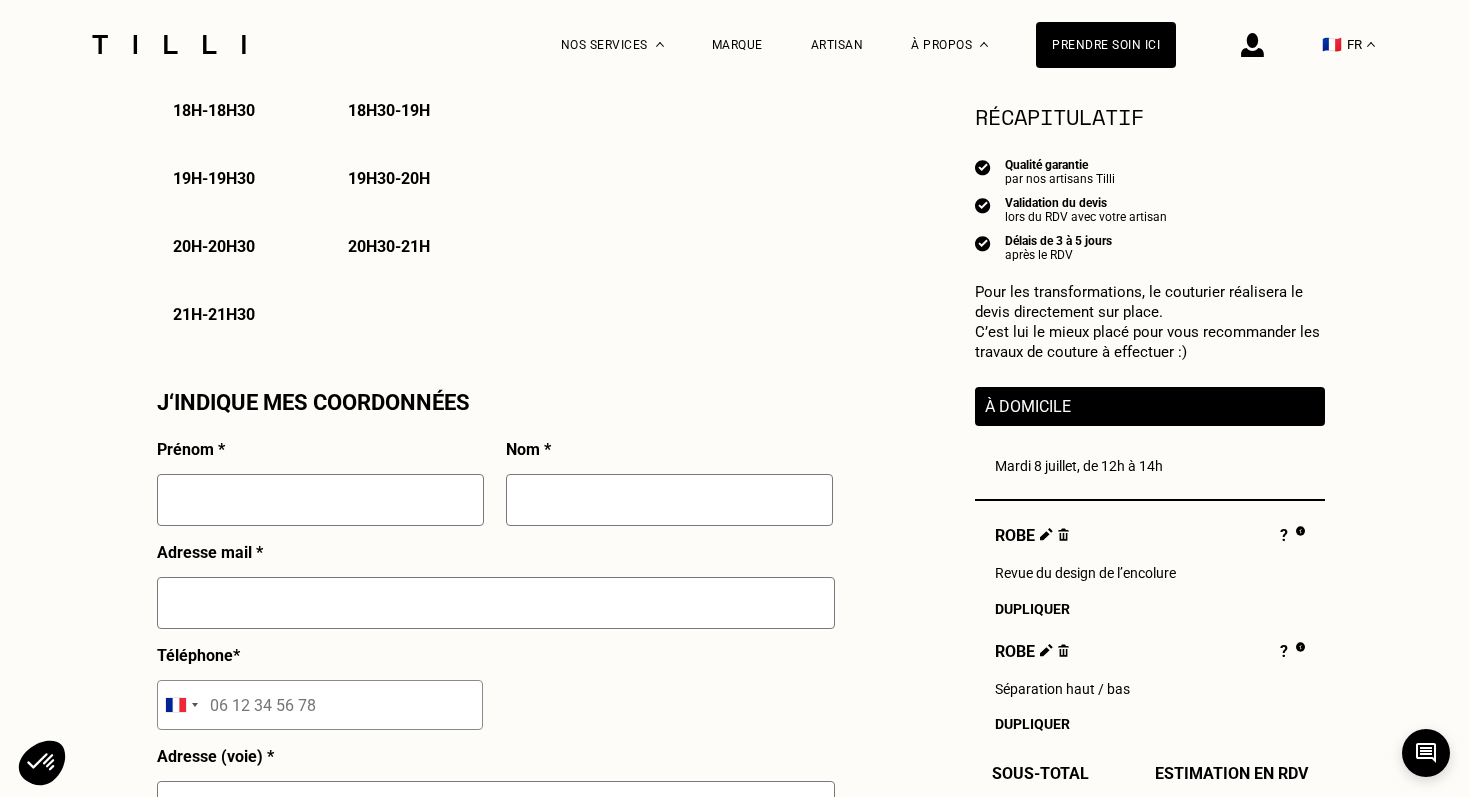 click at bounding box center (320, 500) 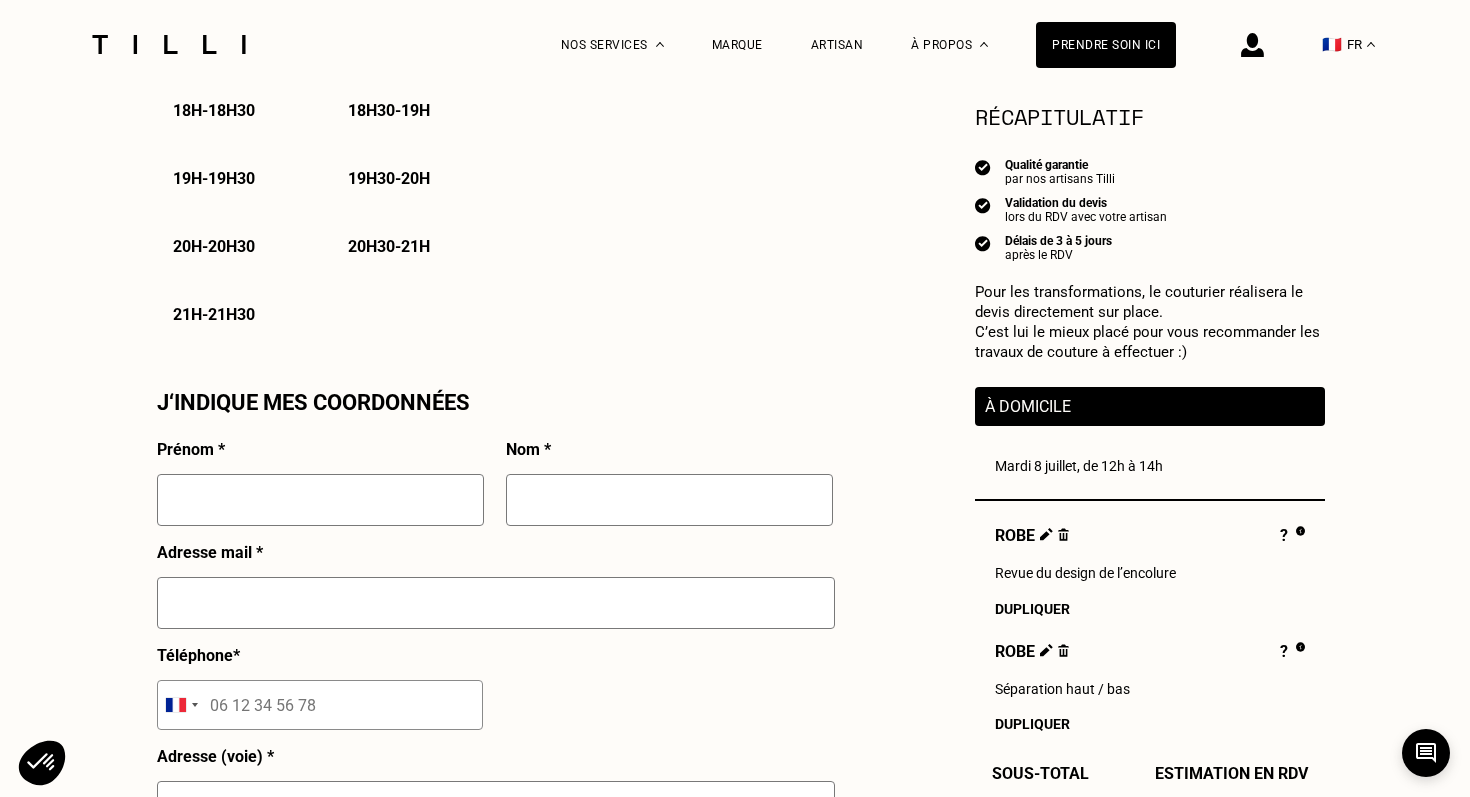 type on "Léa" 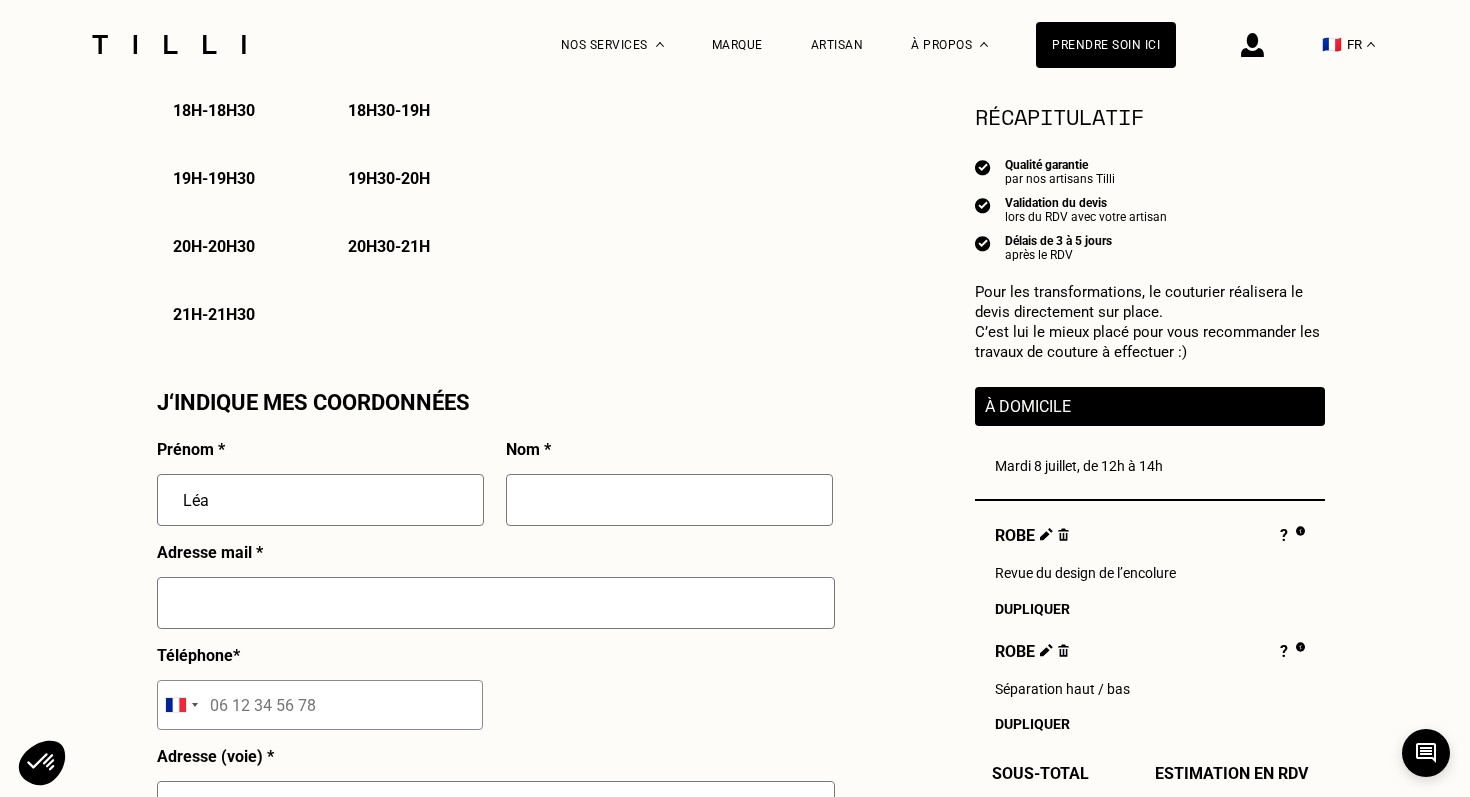type on "Pasqualotti" 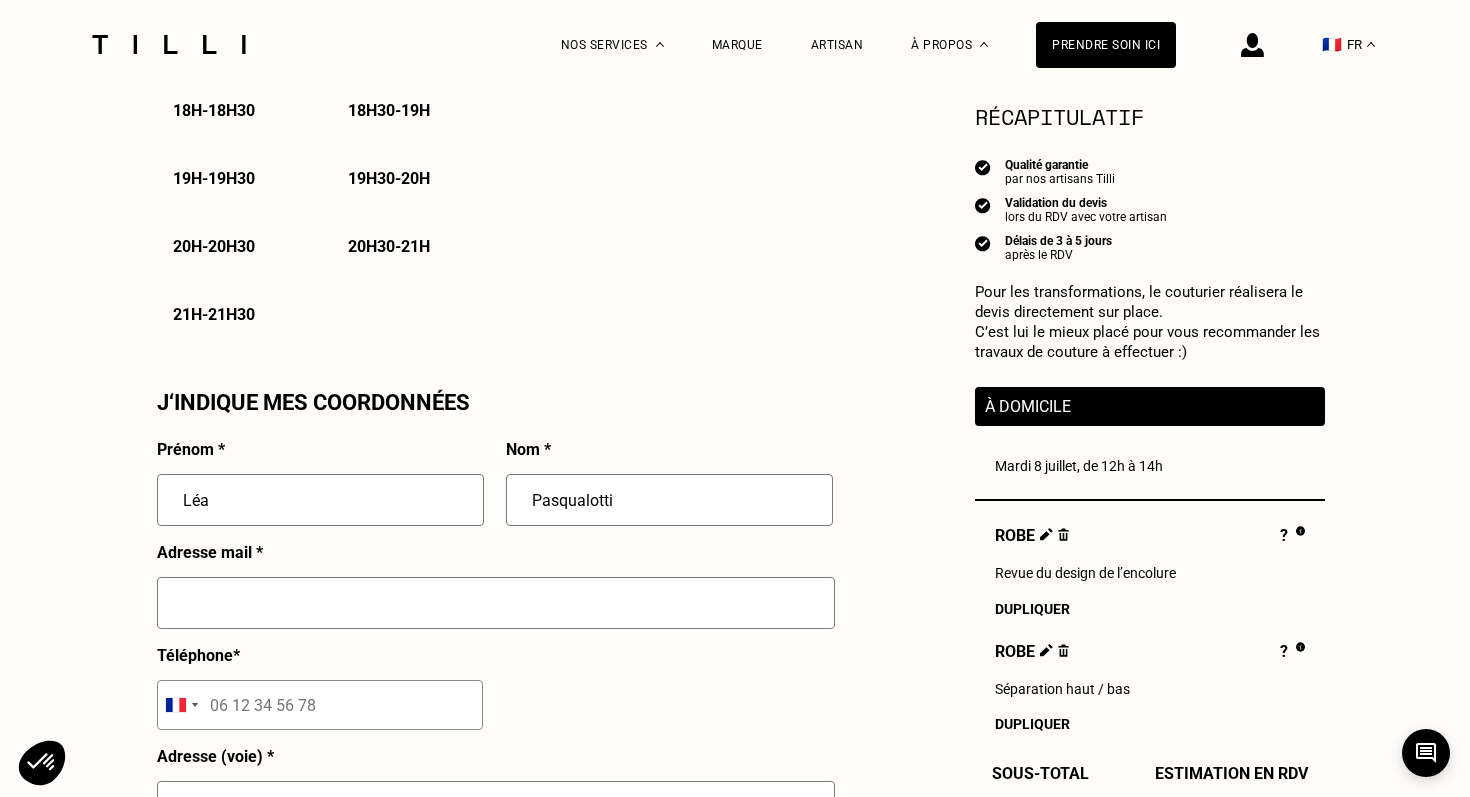 type on "[EMAIL_ADDRESS][DOMAIN_NAME]" 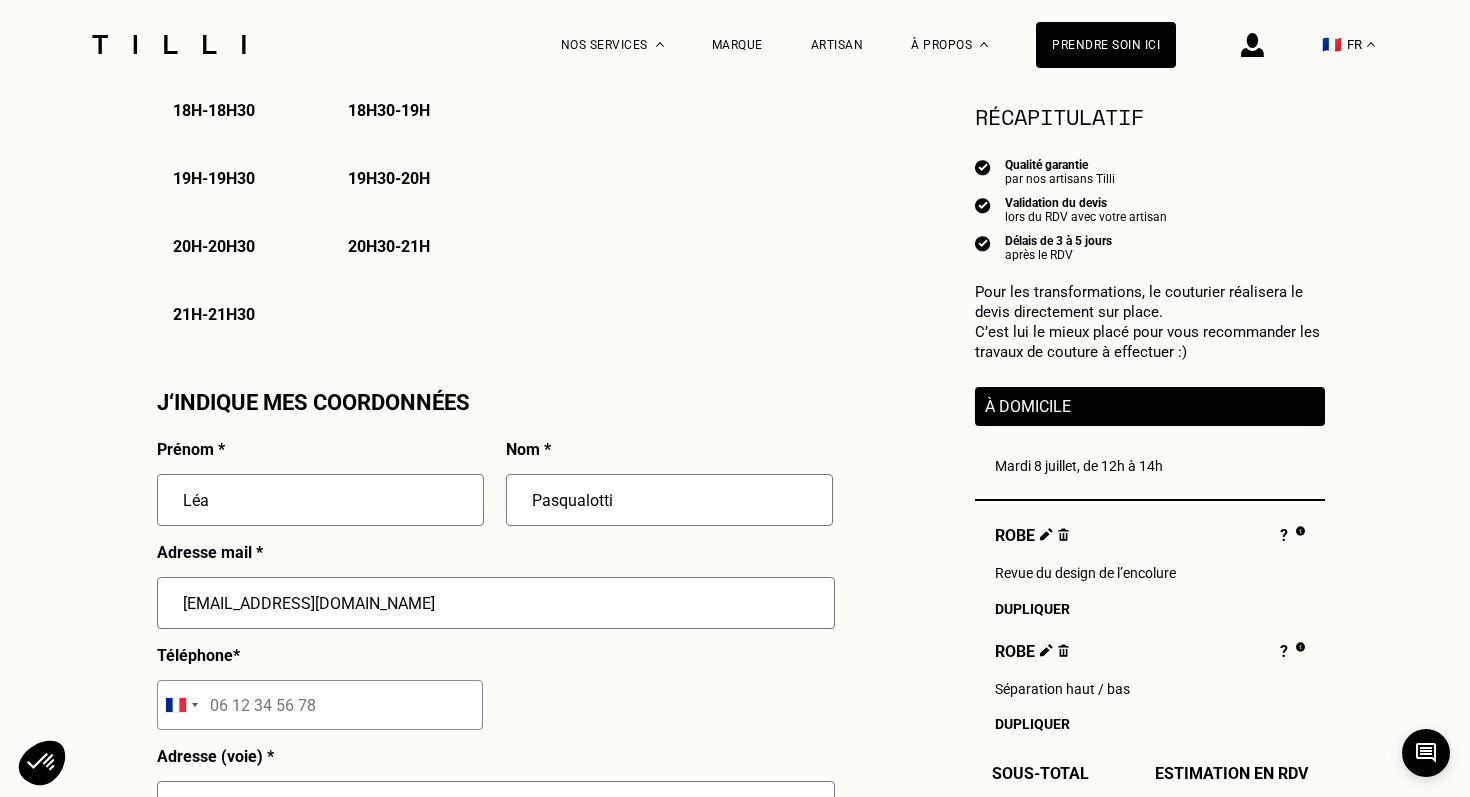 type on "06 03 71 65 15" 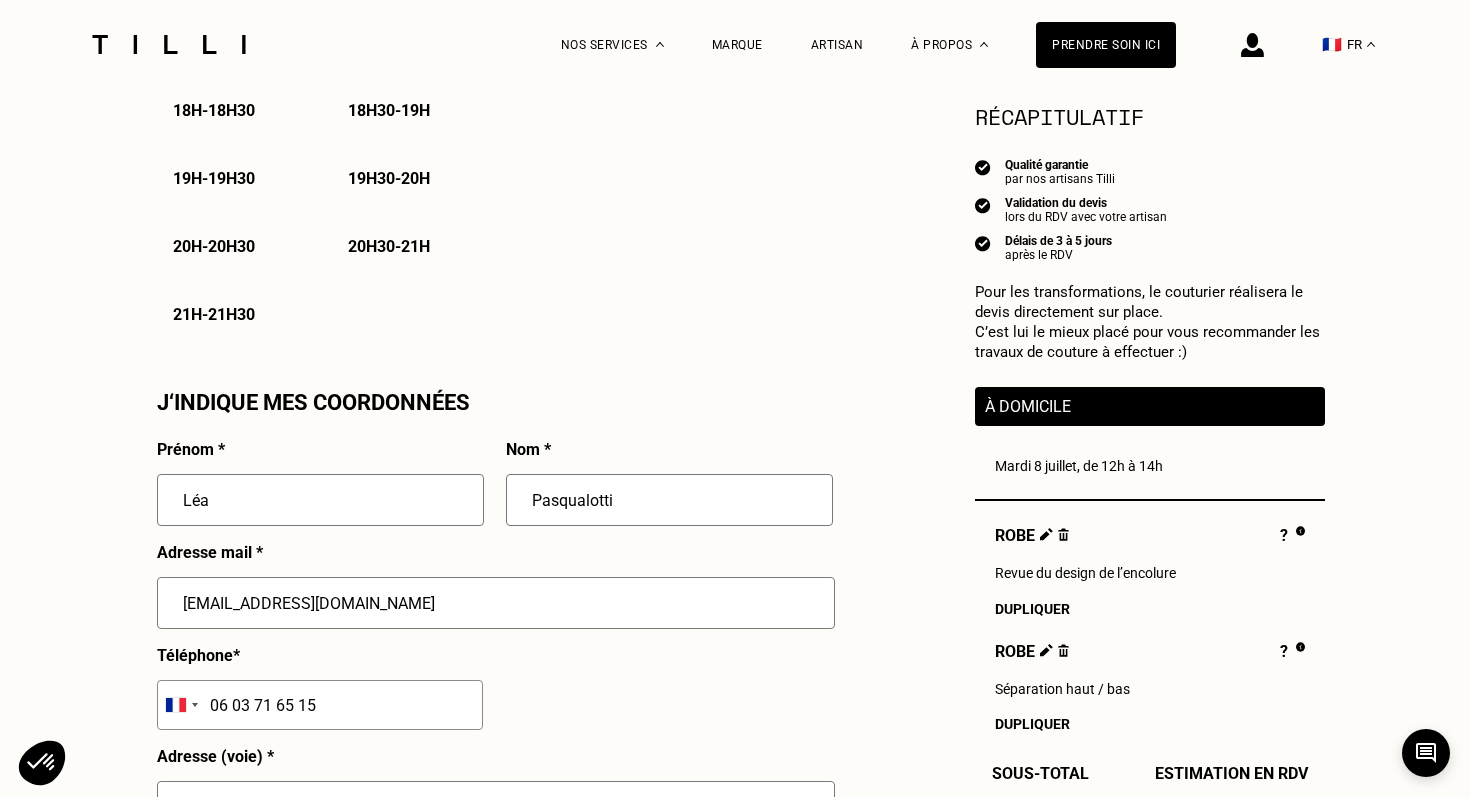 type on "[GEOGRAPHIC_DATA]" 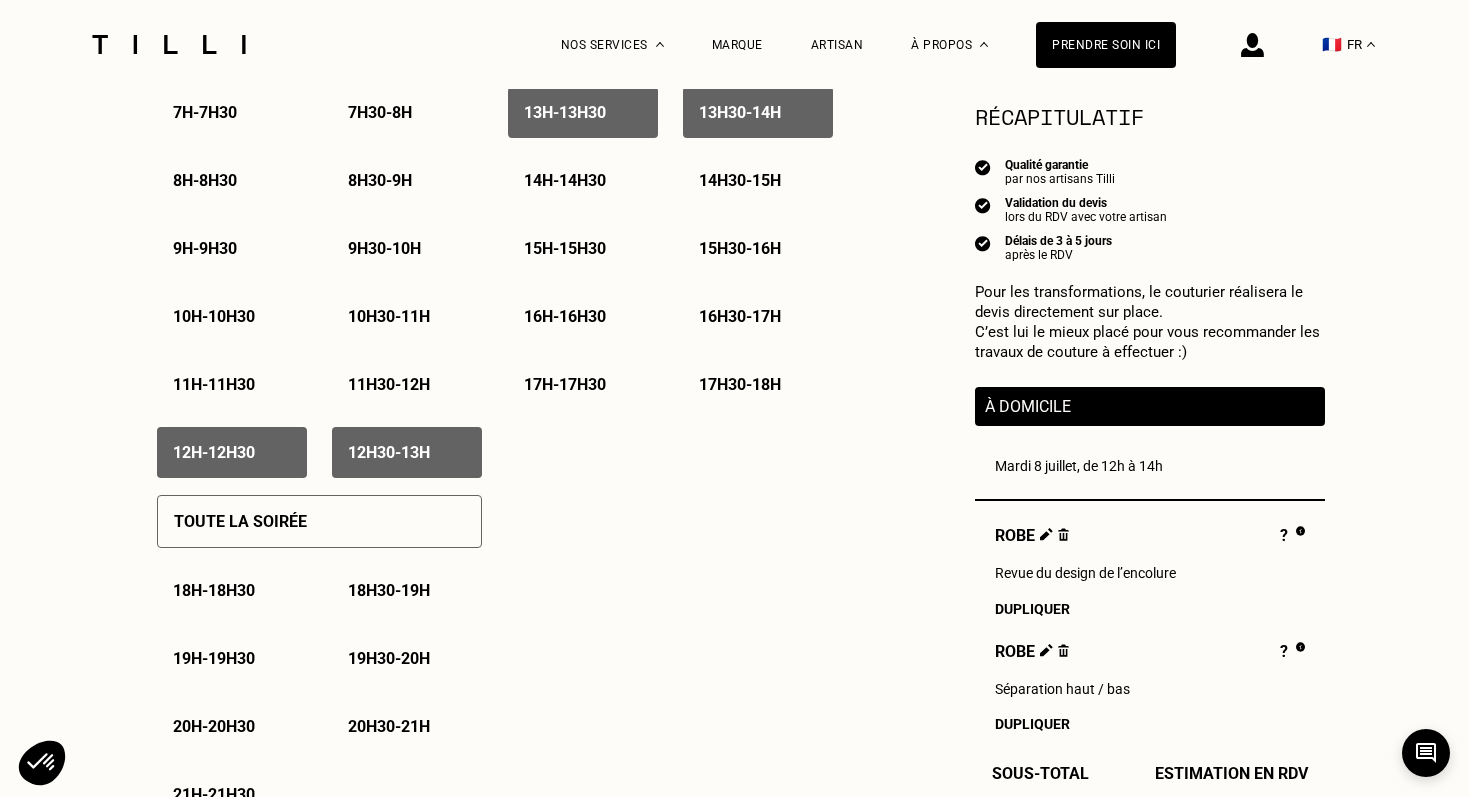 scroll, scrollTop: 1070, scrollLeft: 0, axis: vertical 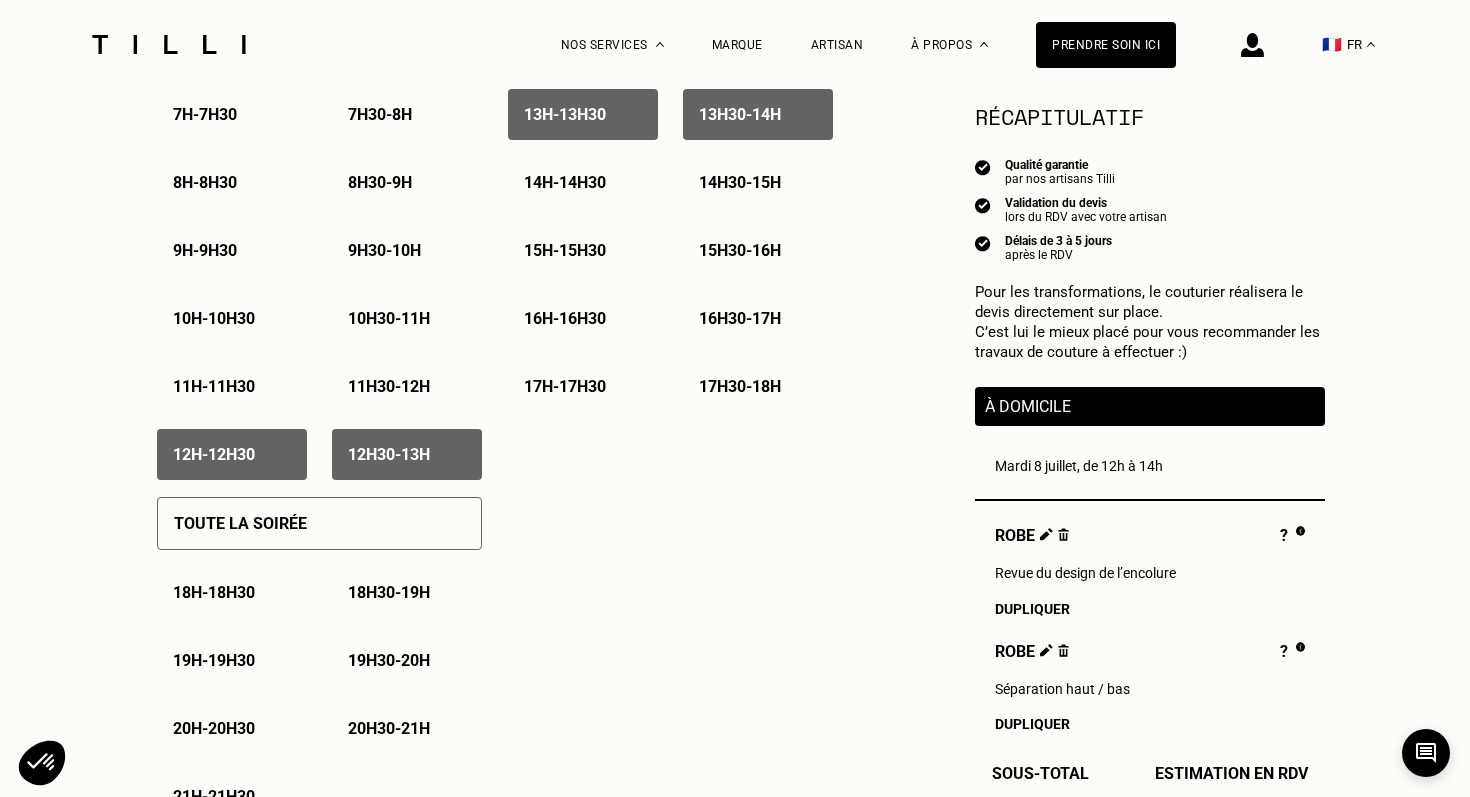 click on "14h  -  14h30" at bounding box center [565, 182] 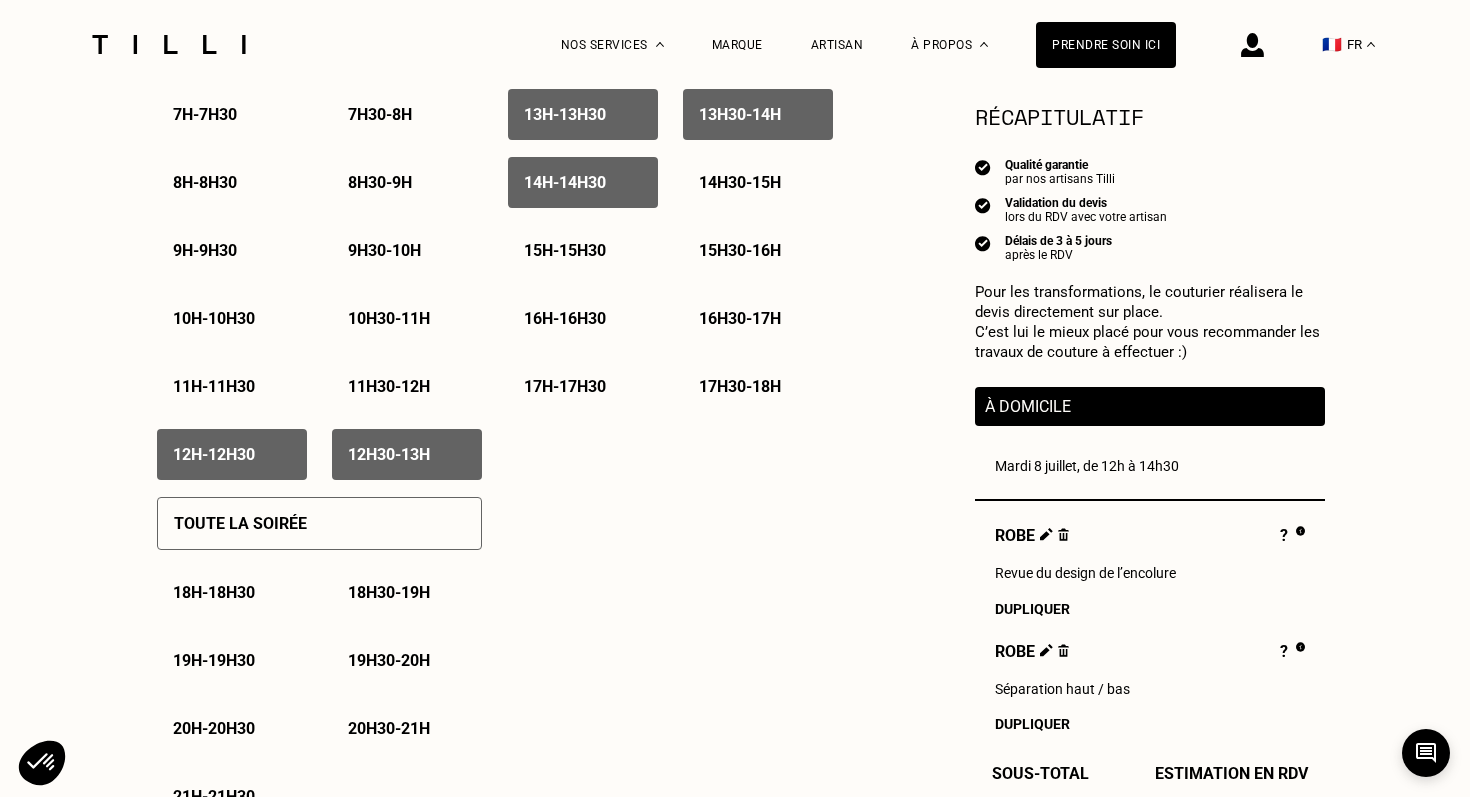 click on "14h30  -  15h" at bounding box center [758, 182] 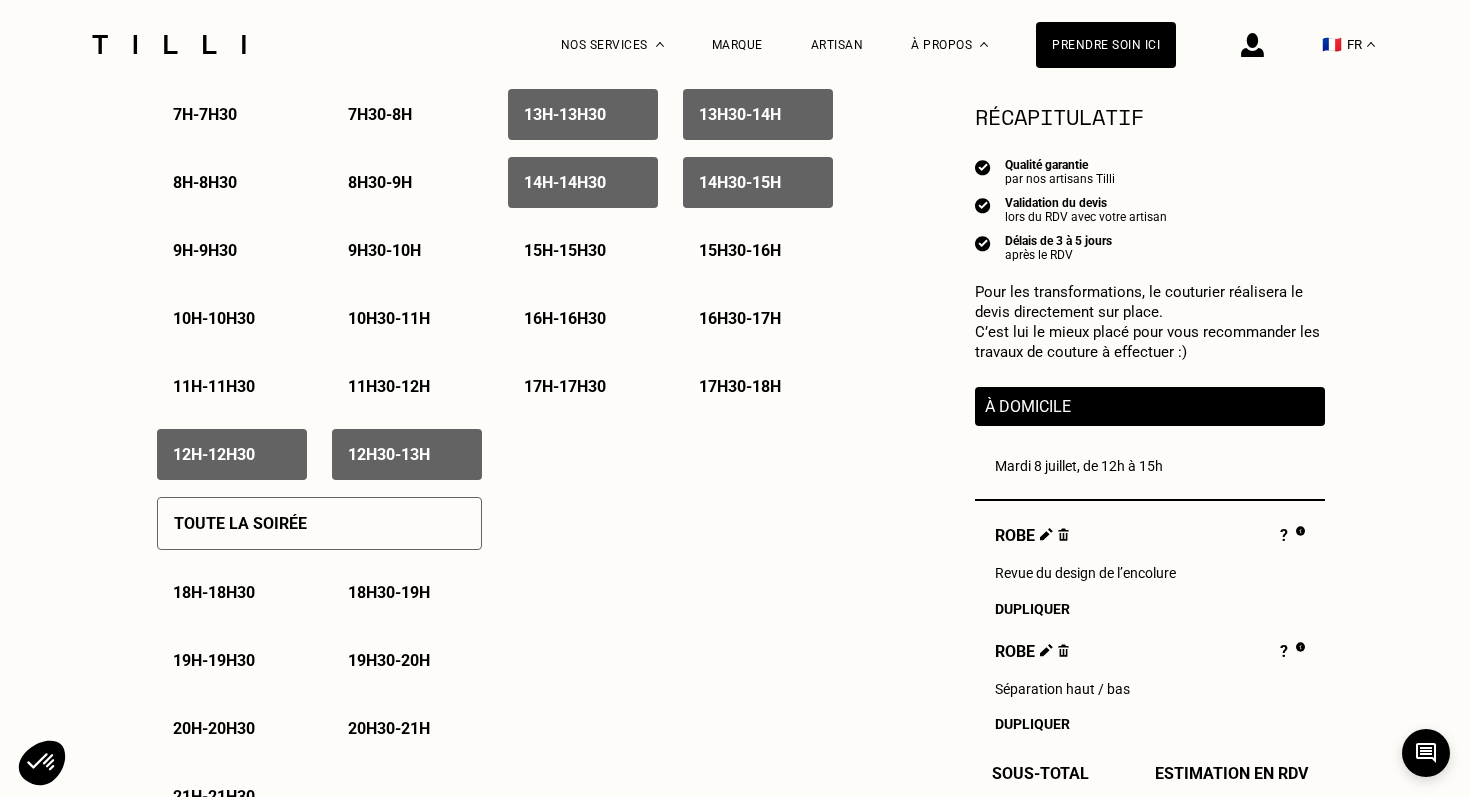 click on "15h  -  15h30" at bounding box center [565, 250] 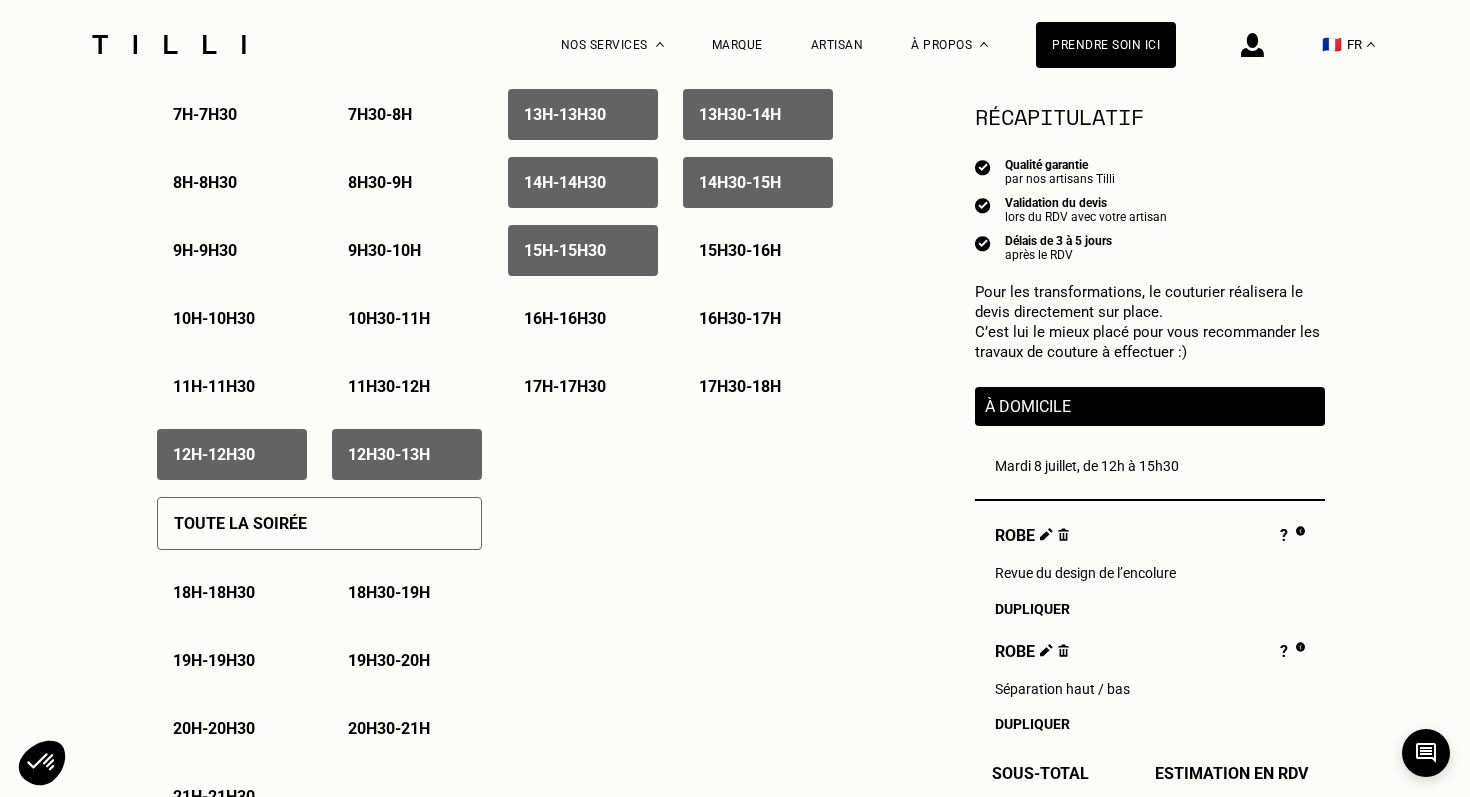 click on "15h30  -  16h" at bounding box center [758, 250] 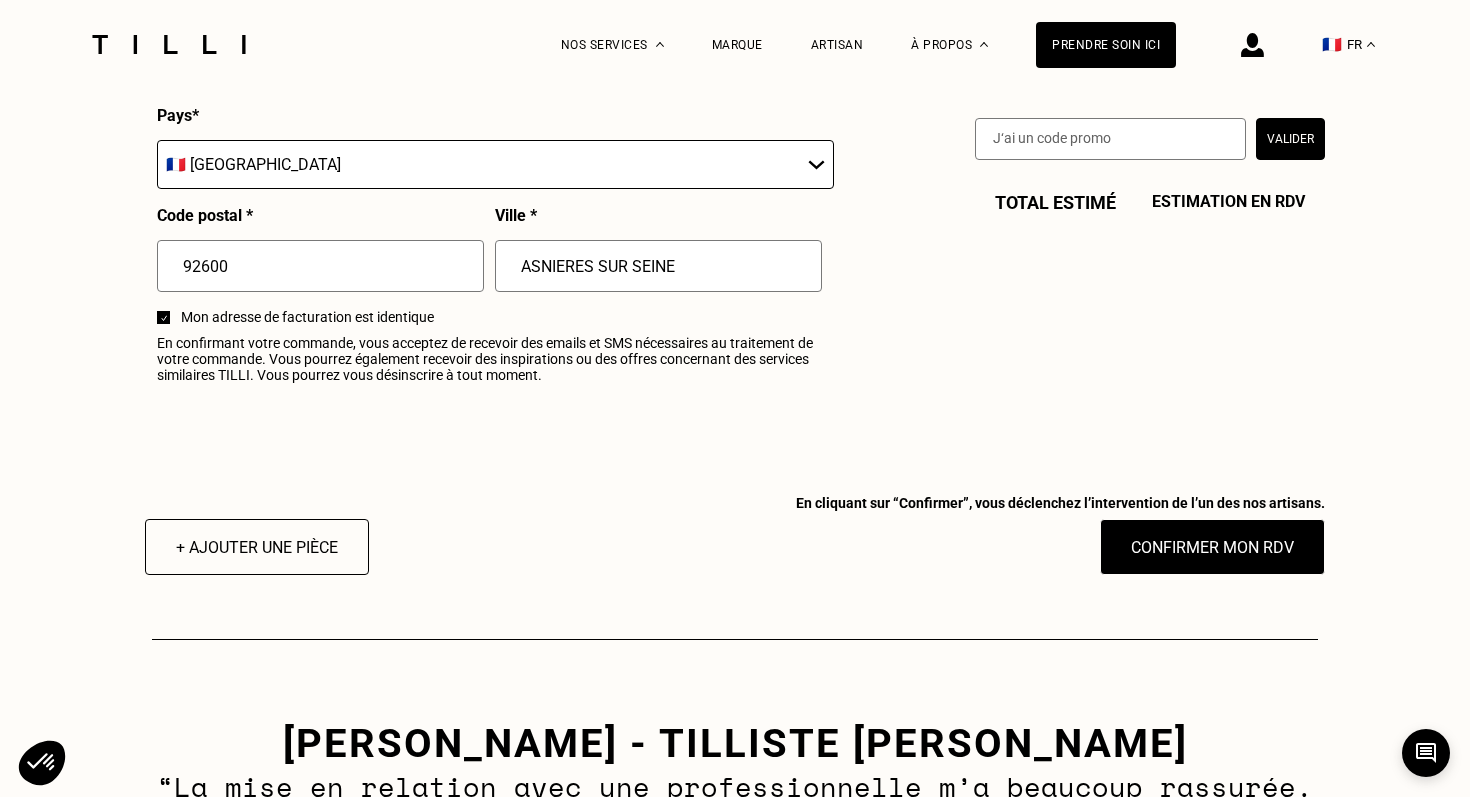 scroll, scrollTop: 2473, scrollLeft: 0, axis: vertical 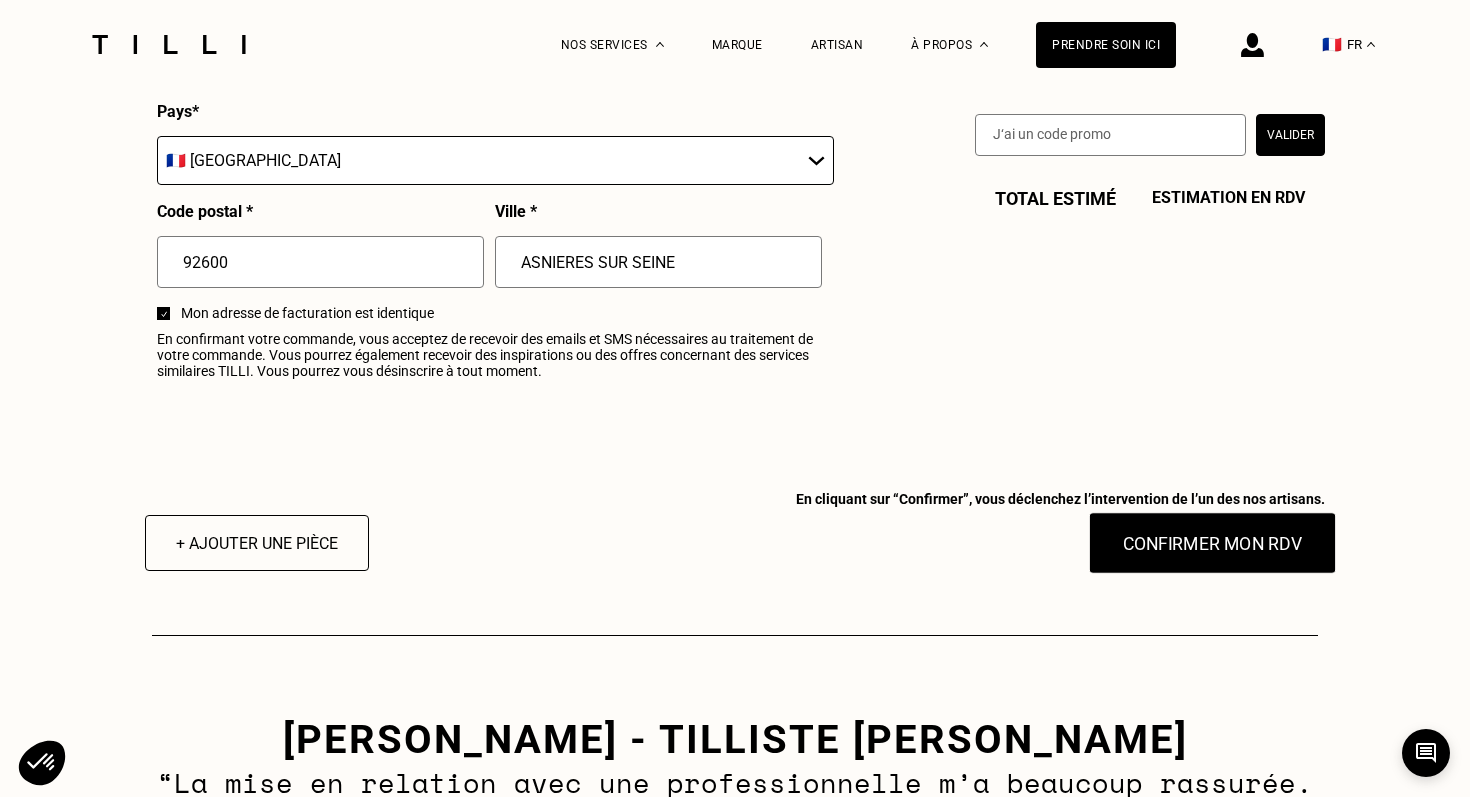 click on "Confirmer mon RDV" at bounding box center [1213, 543] 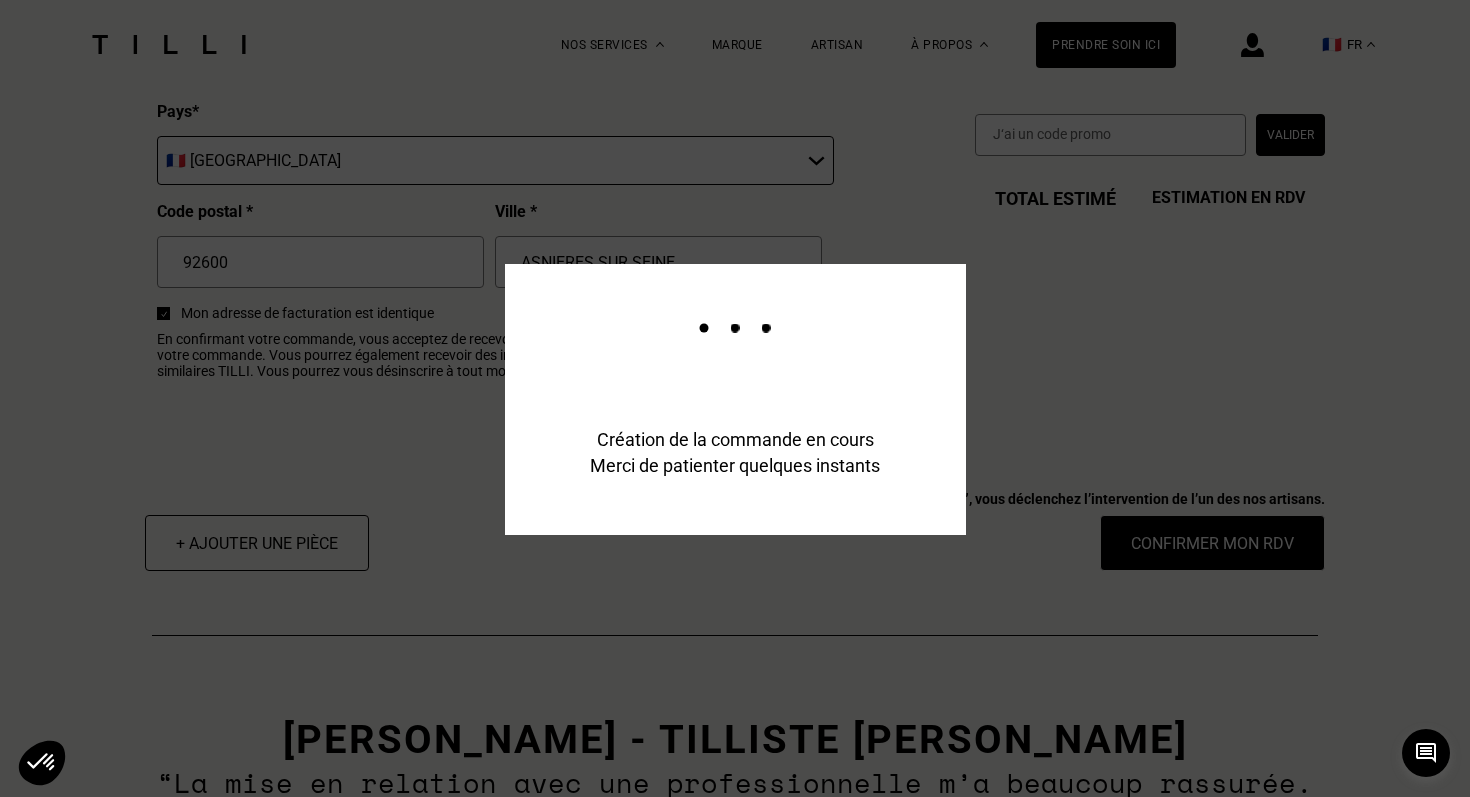 scroll, scrollTop: 2521, scrollLeft: 0, axis: vertical 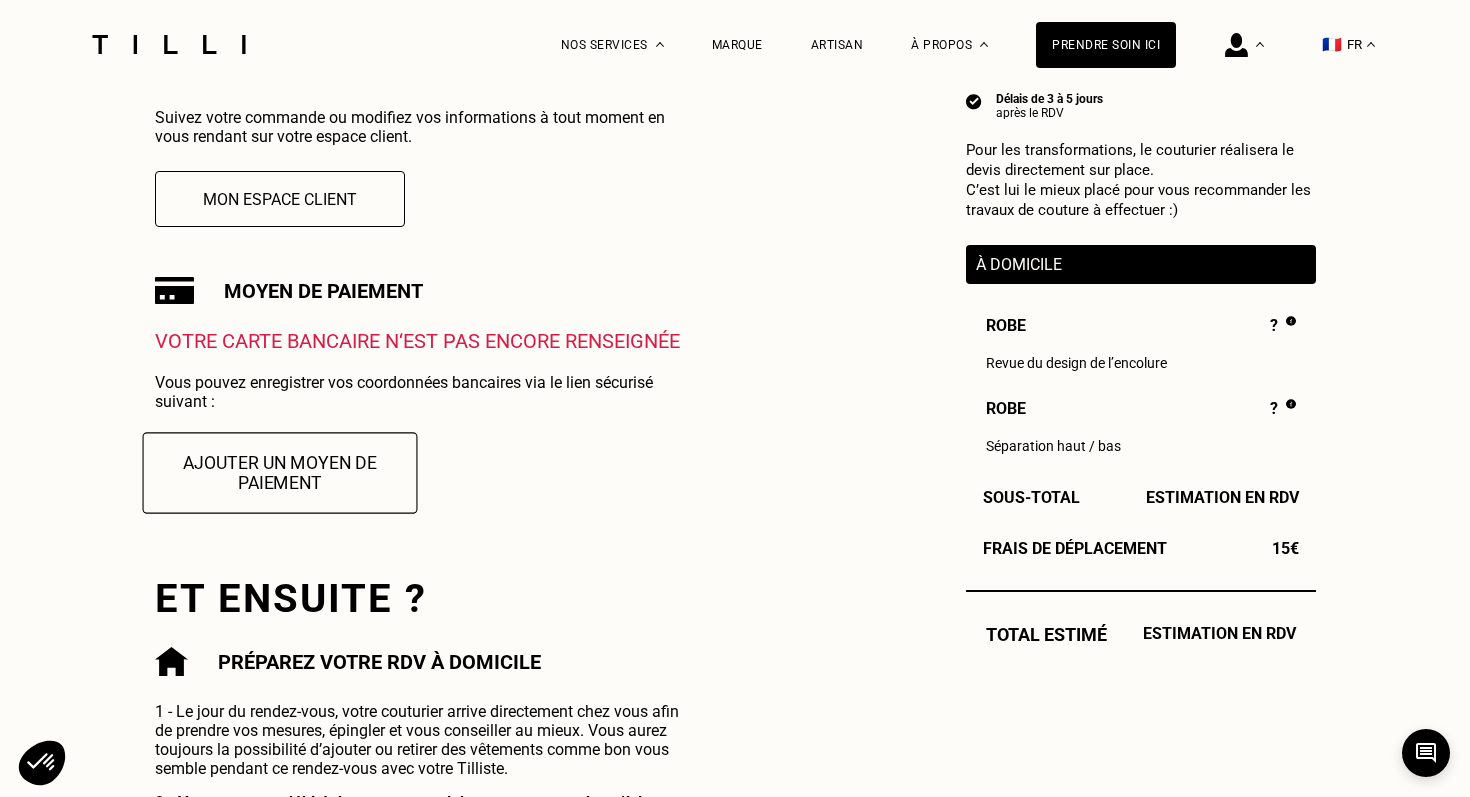 click on "Ajouter un moyen de paiement" at bounding box center [279, 472] 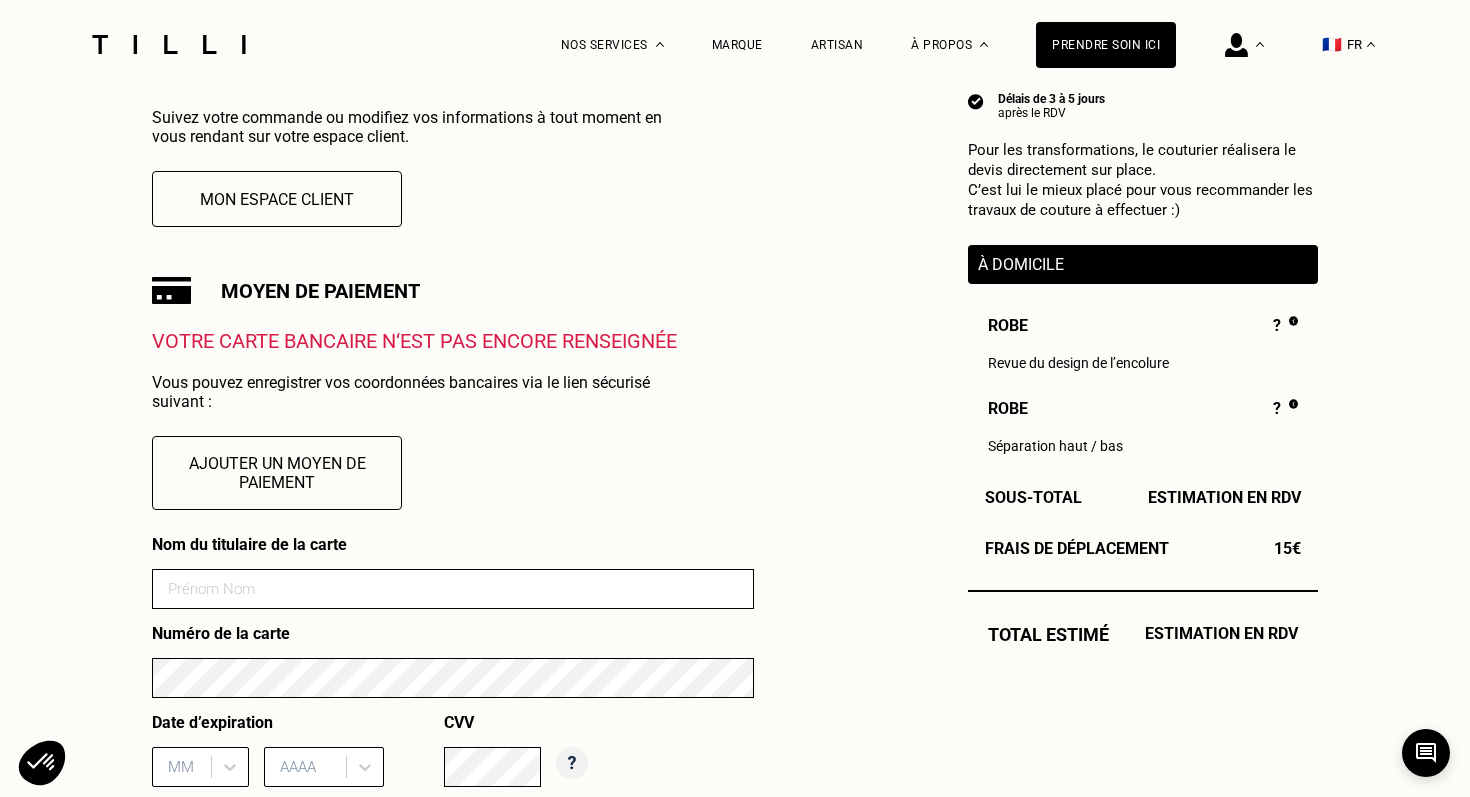 click at bounding box center [453, 589] 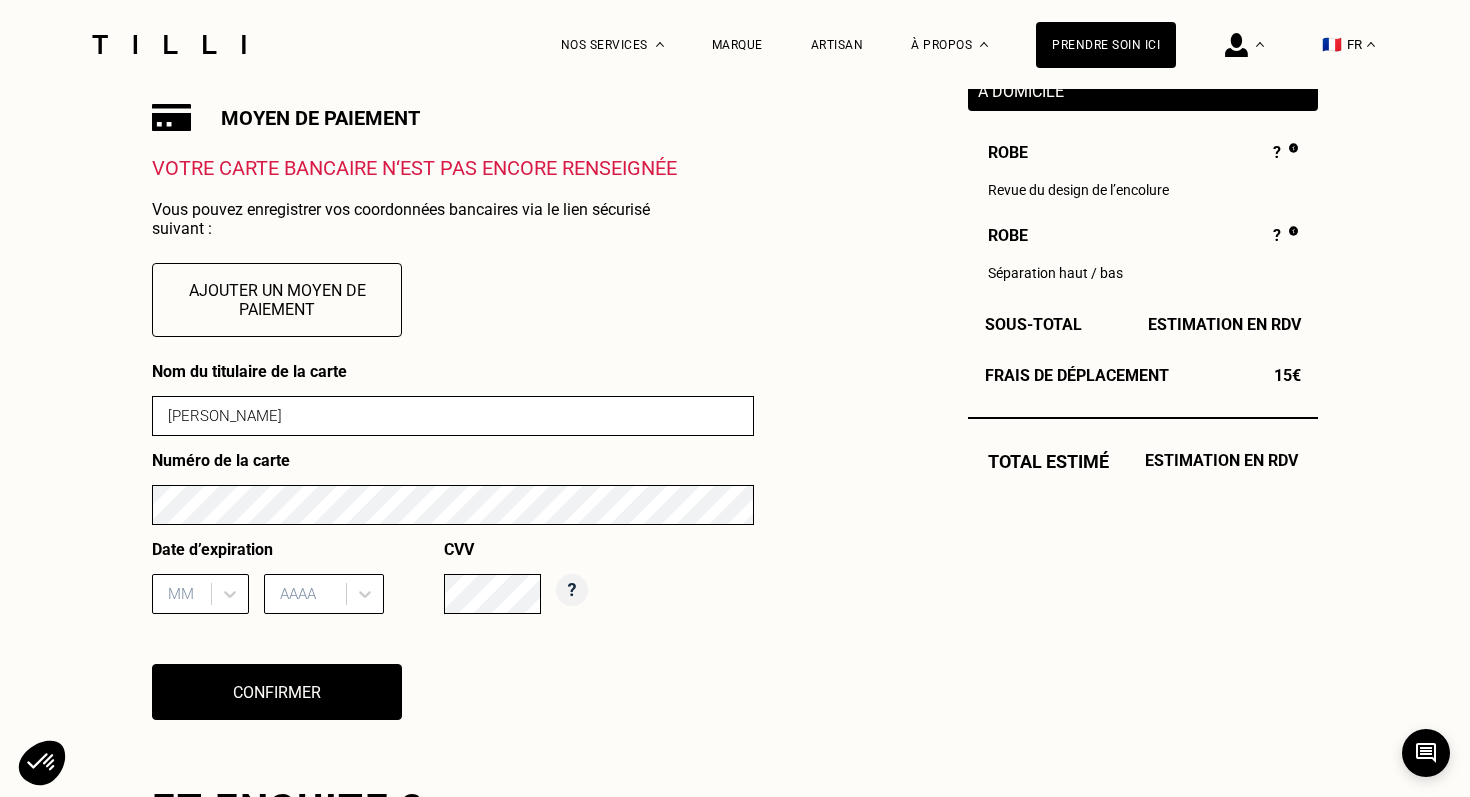 scroll, scrollTop: 725, scrollLeft: 0, axis: vertical 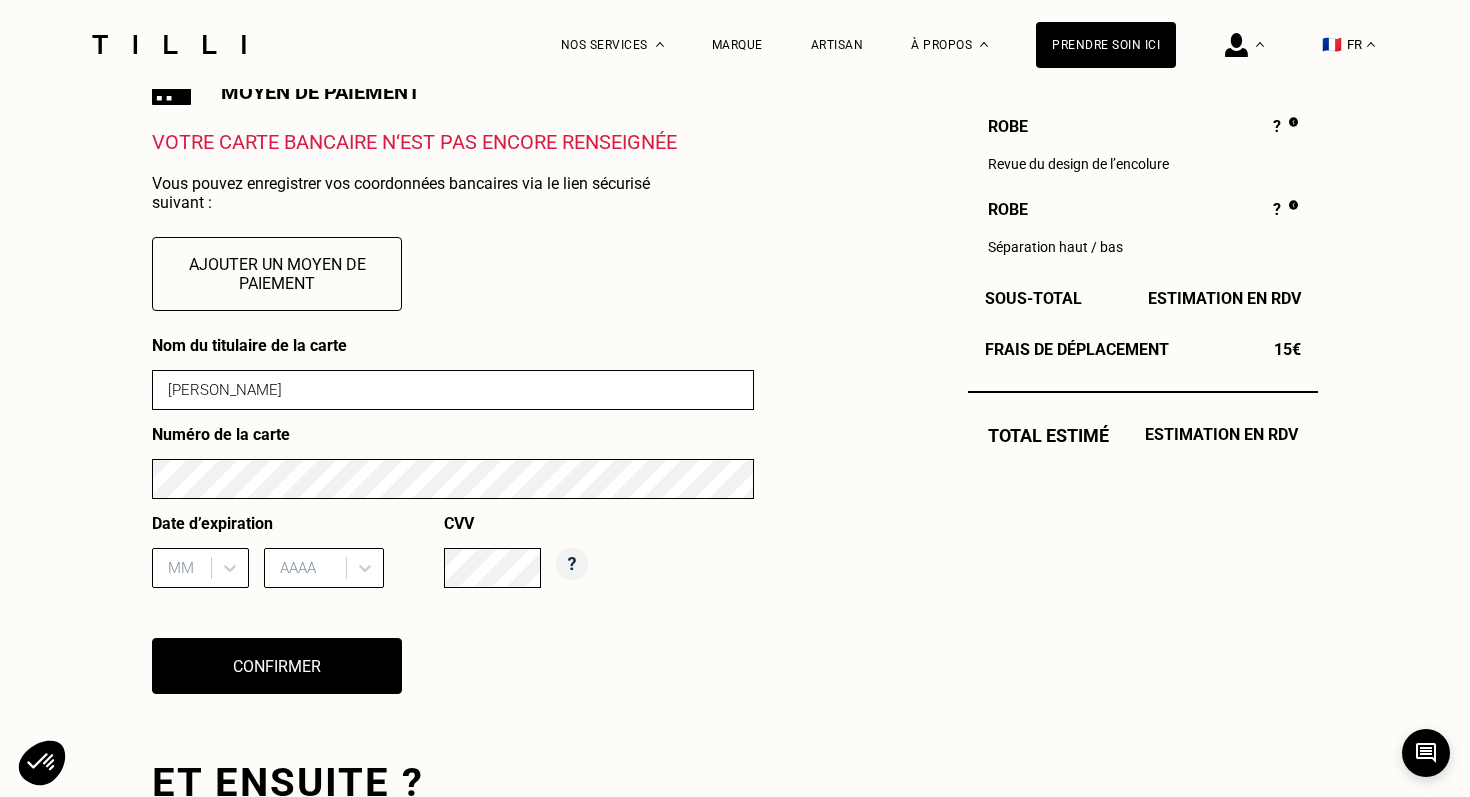 type on "09" 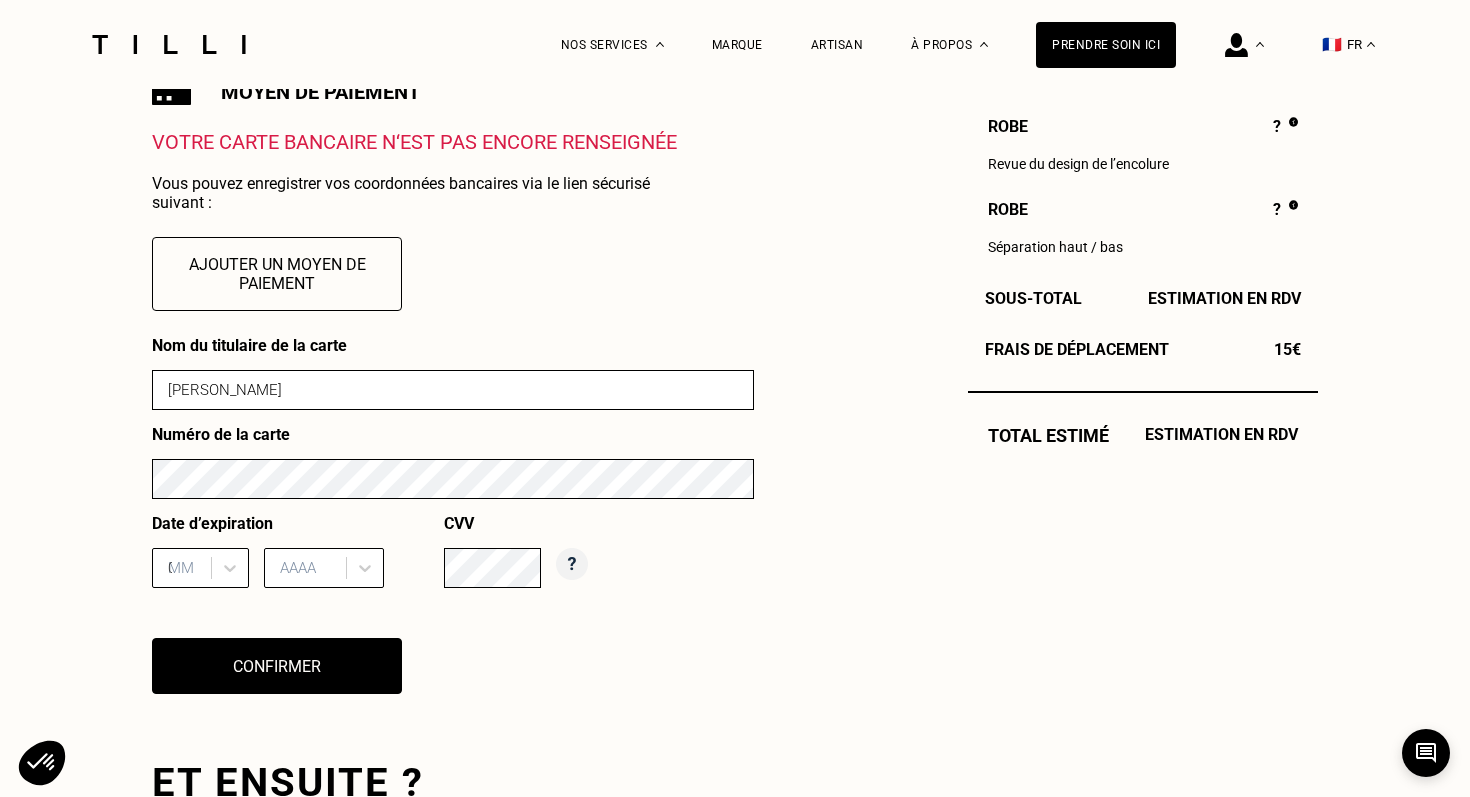 type on "2026" 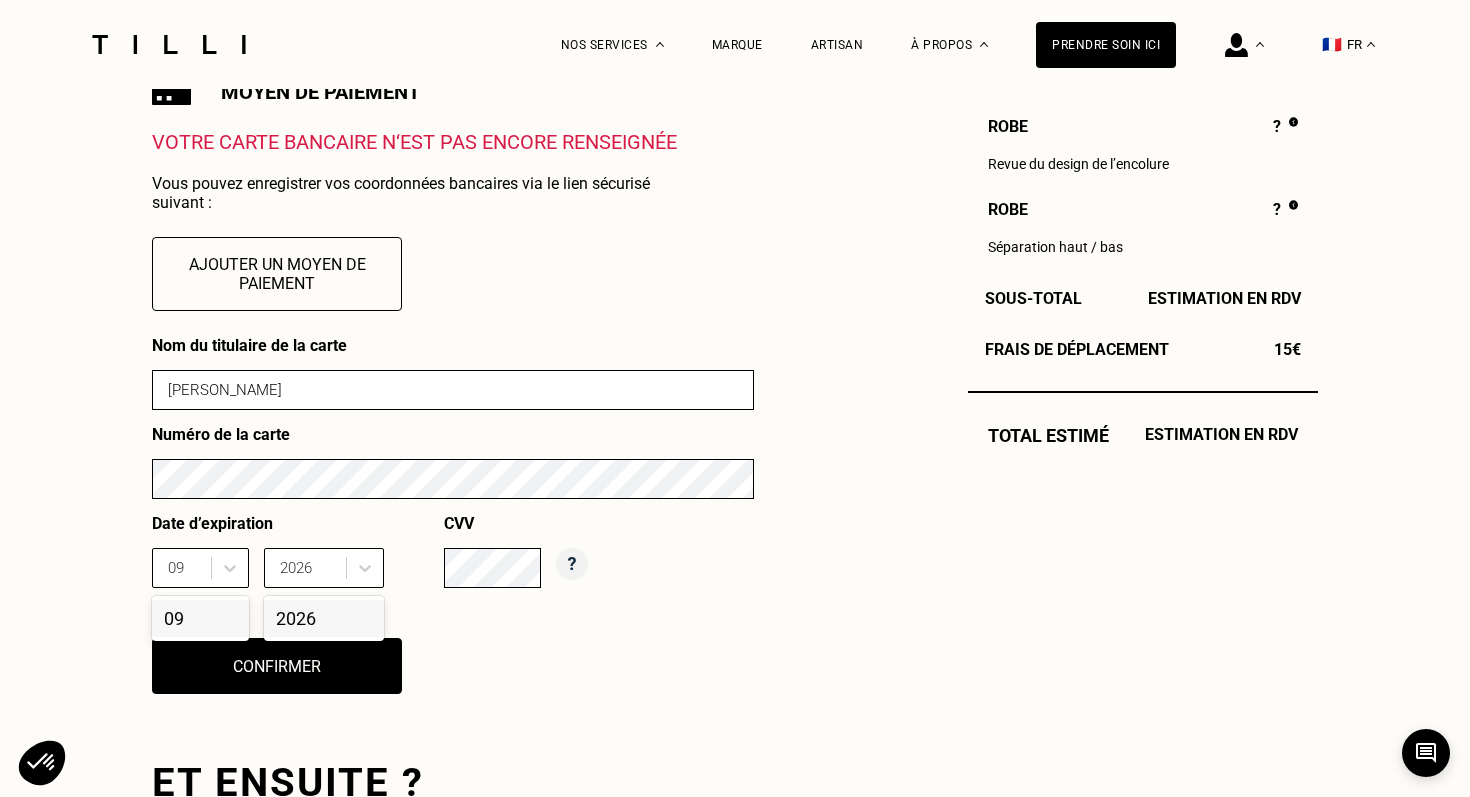 click on "Nom du titulaire de la [PERSON_NAME] Numéro de la carte Date d’expiration [DATE] 2026 CVV Confirmer" at bounding box center (453, 527) 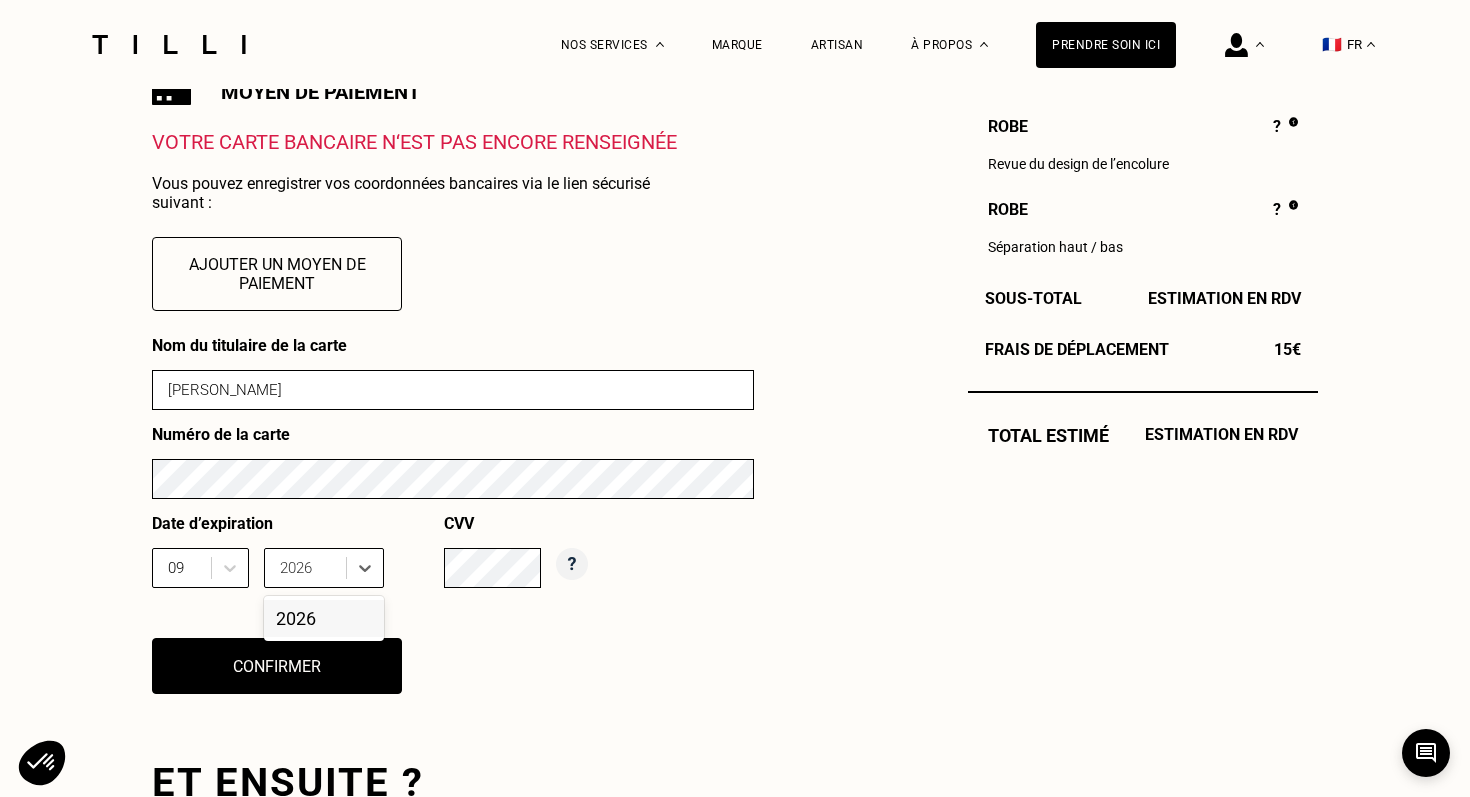 click on "2026" at bounding box center [324, 618] 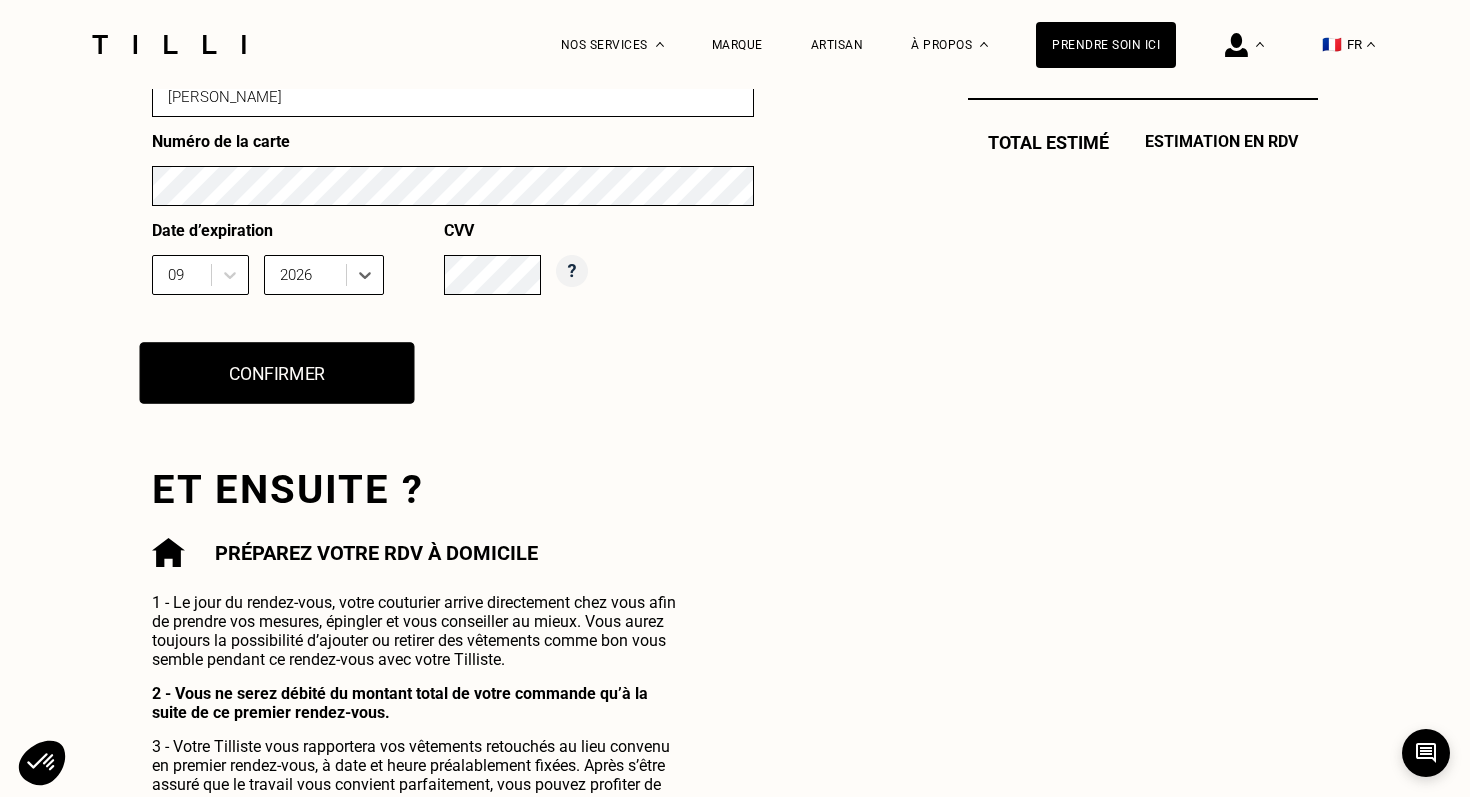scroll, scrollTop: 991, scrollLeft: 0, axis: vertical 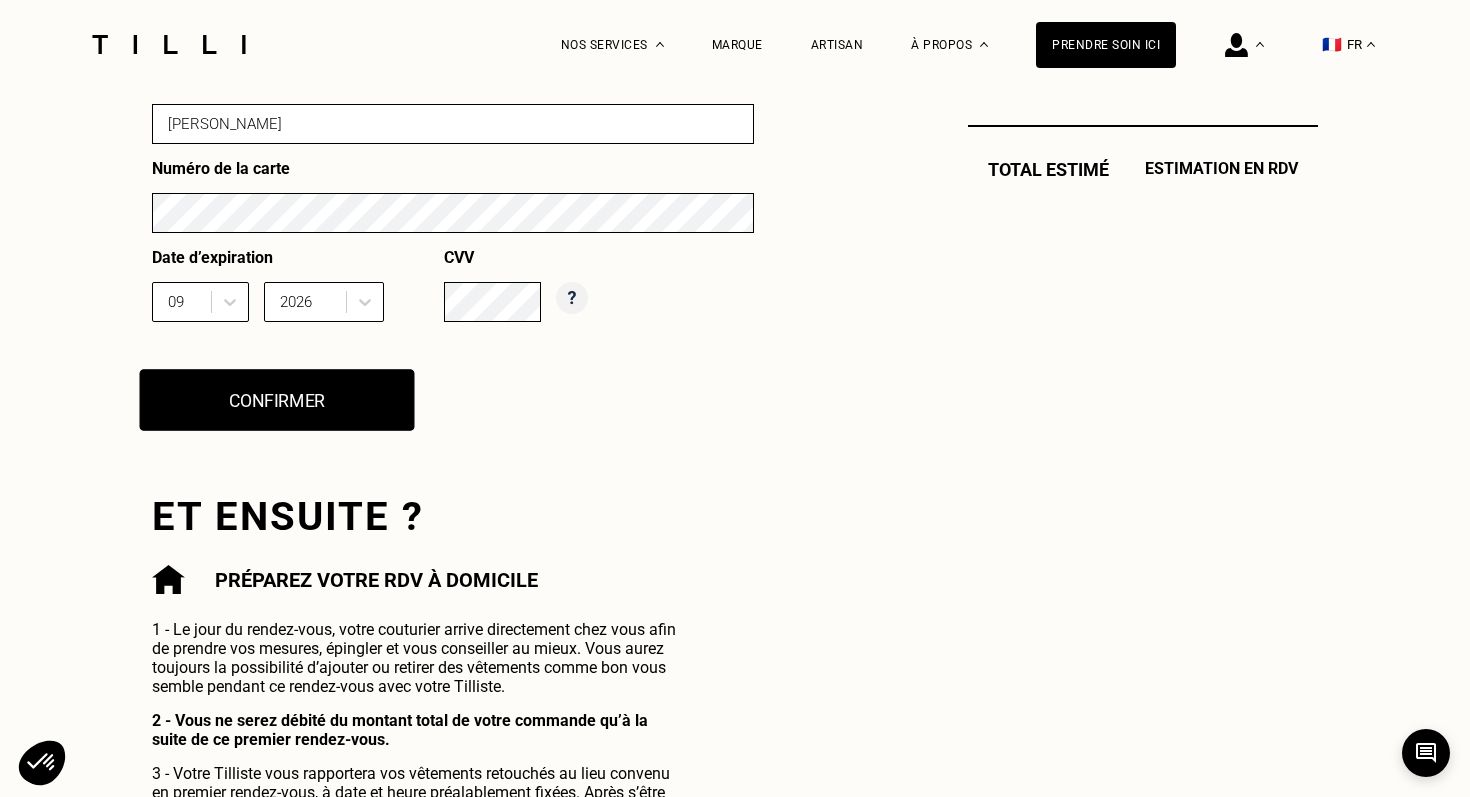 click on "Confirmer" at bounding box center [277, 400] 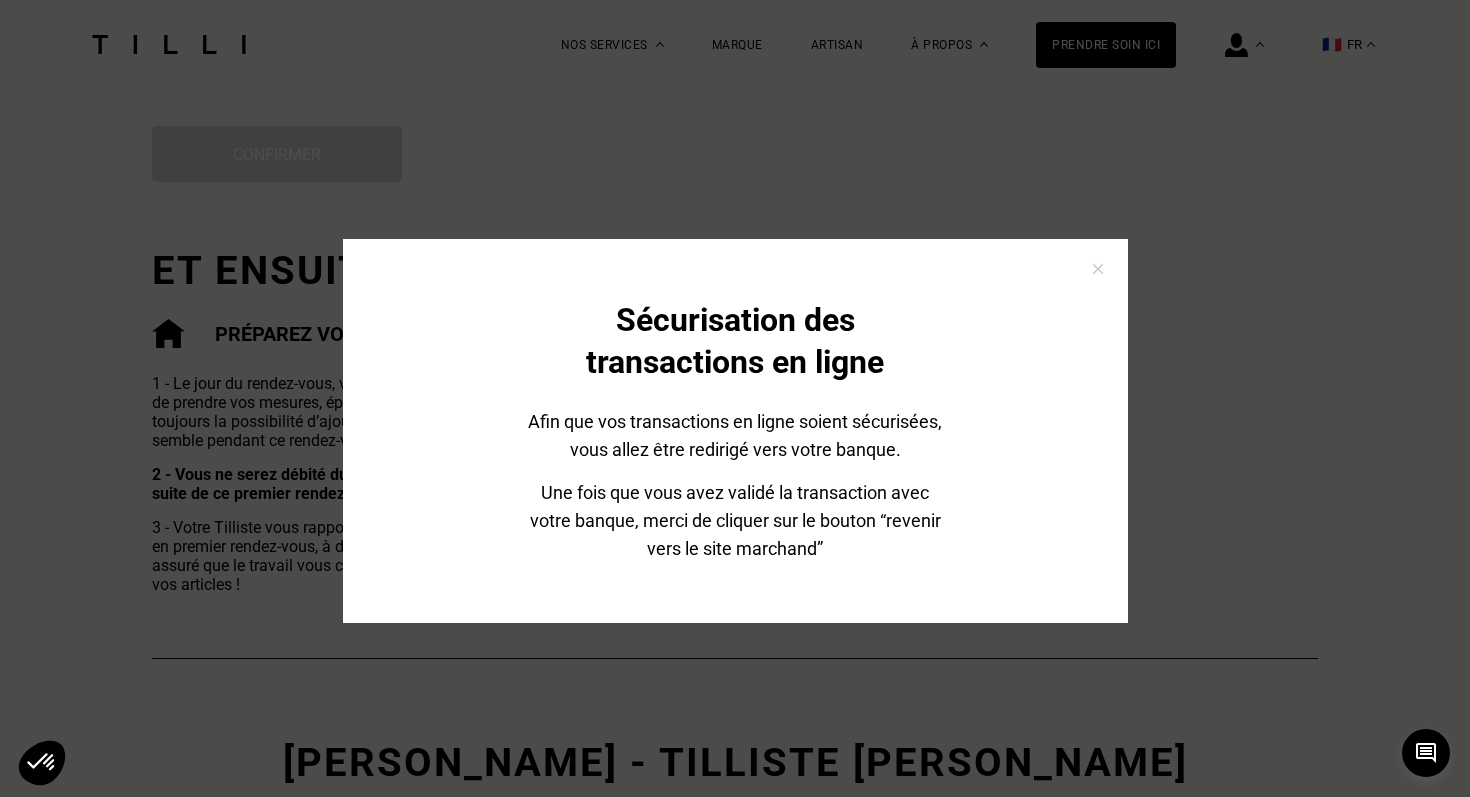 scroll, scrollTop: 1198, scrollLeft: 0, axis: vertical 